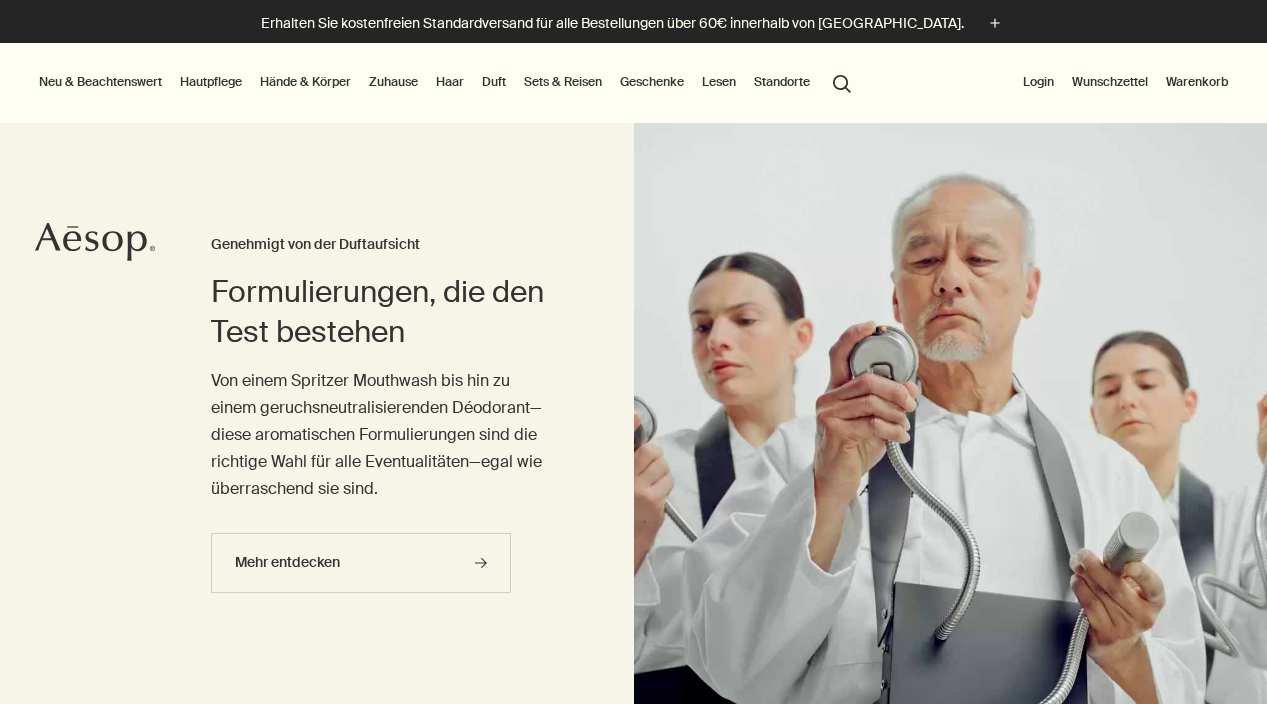 click on "Login" at bounding box center [1038, 82] 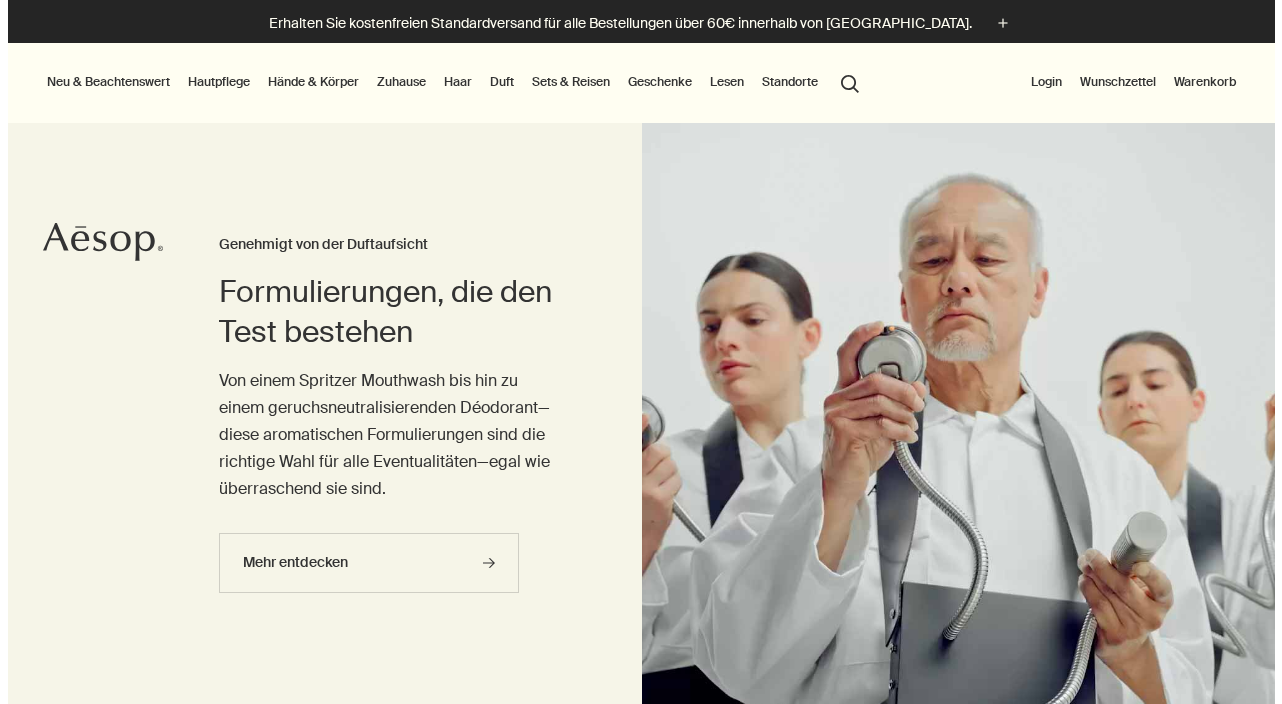 scroll, scrollTop: 0, scrollLeft: 0, axis: both 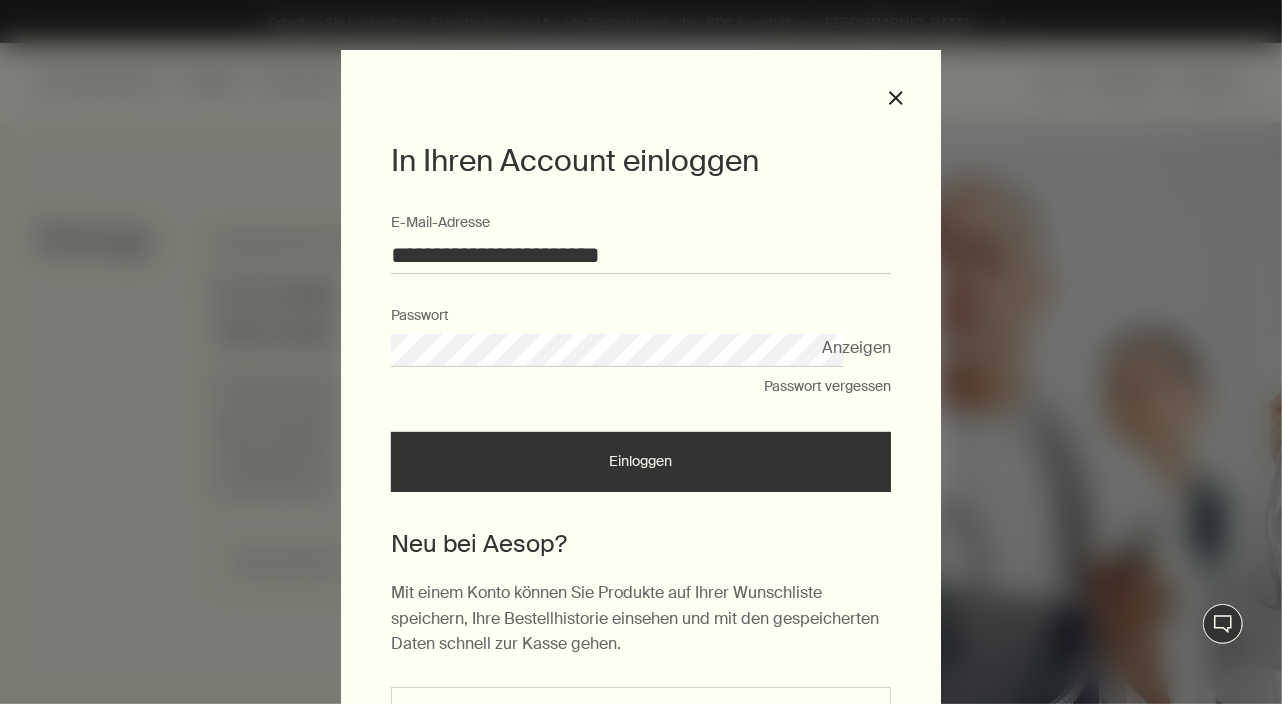 click on "Einloggen" at bounding box center [641, 462] 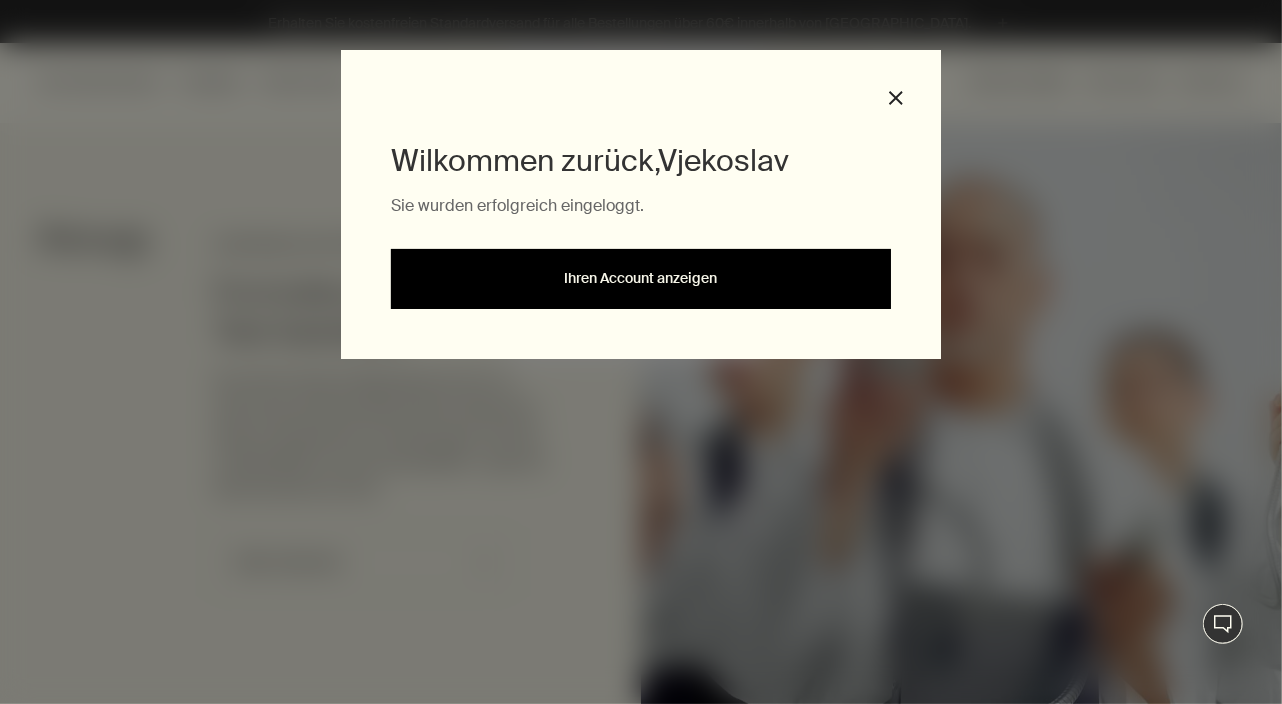 click on "Ihren Account anzeigen" at bounding box center (641, 279) 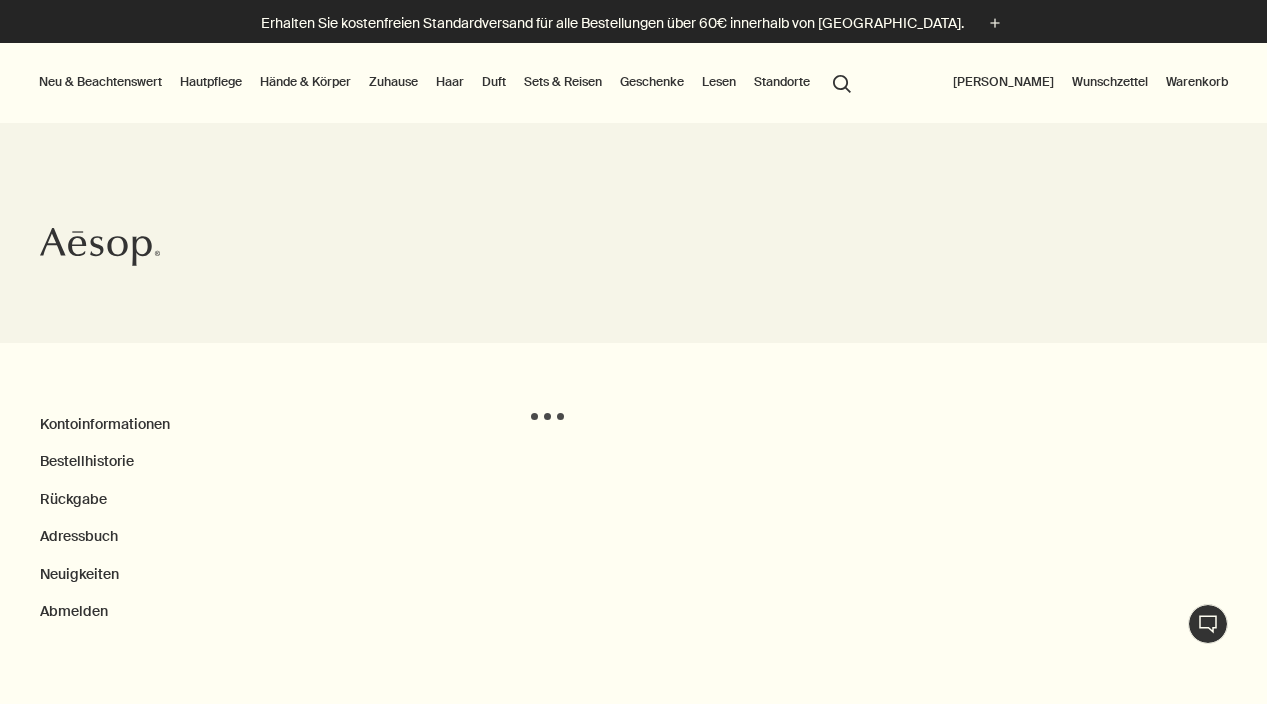 scroll, scrollTop: 0, scrollLeft: 0, axis: both 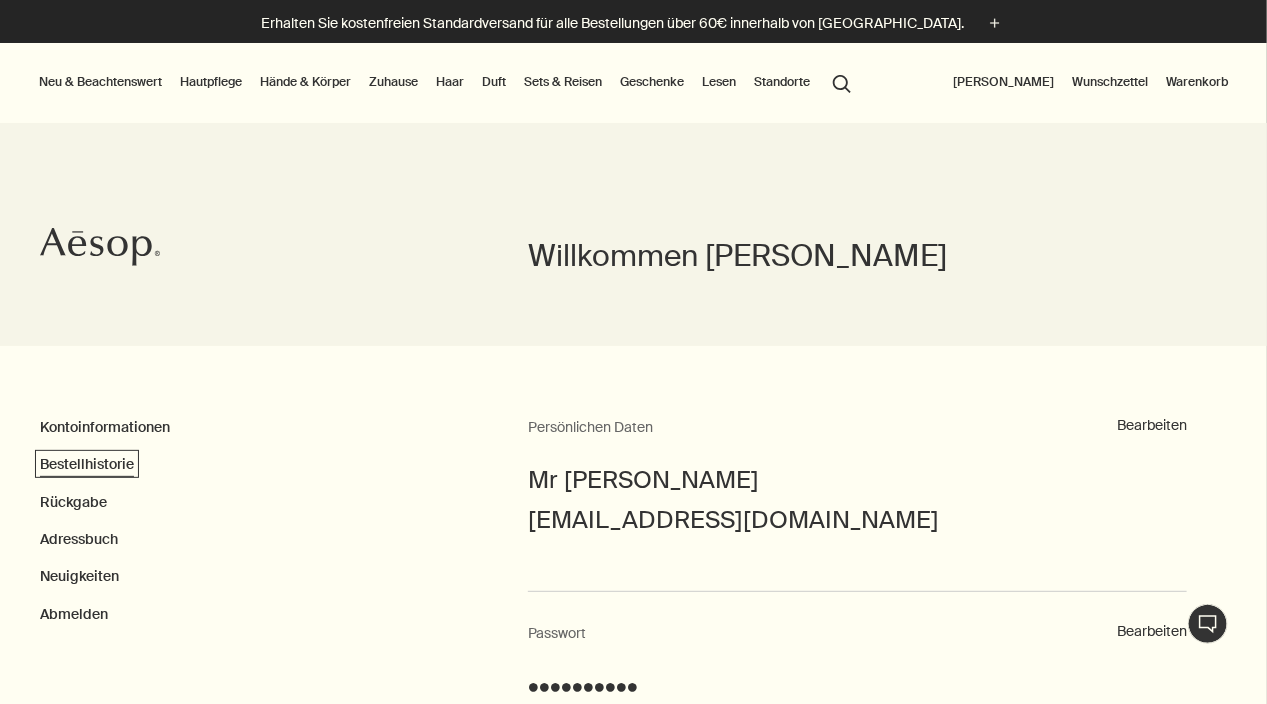 click on "Bestellhistorie" at bounding box center [87, 464] 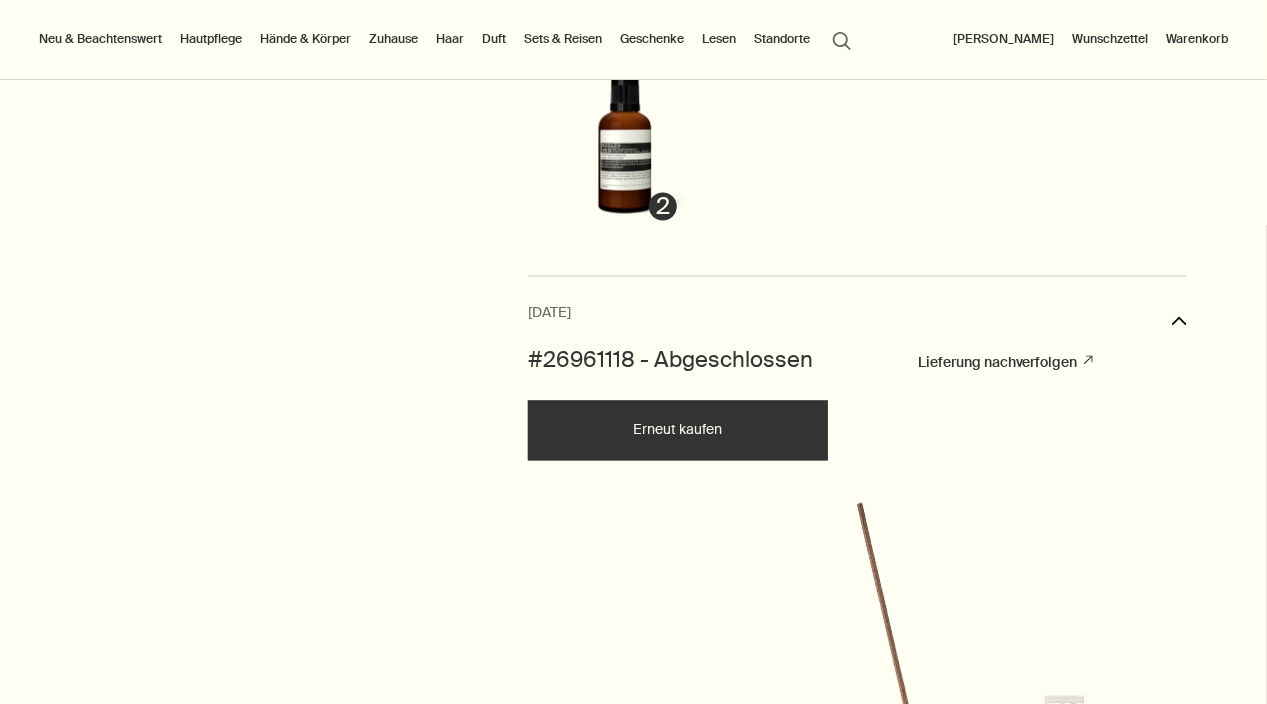 scroll, scrollTop: 800, scrollLeft: 0, axis: vertical 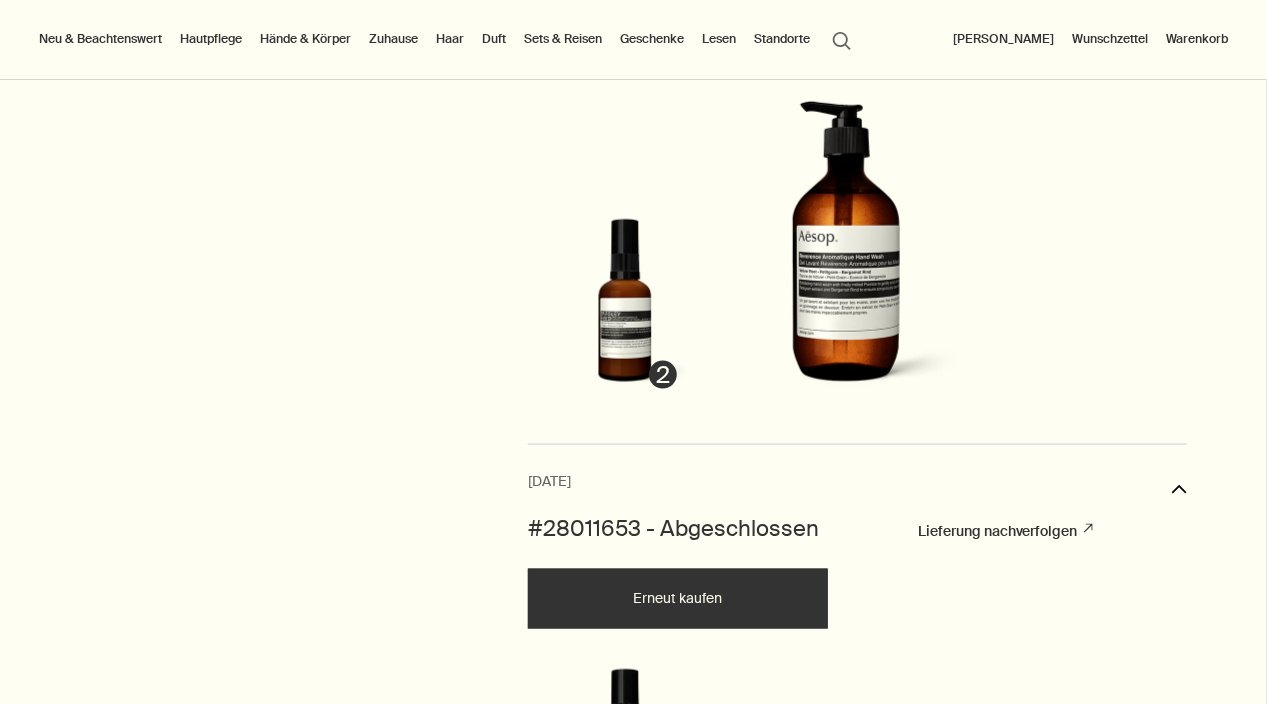 click on "Erneut kaufen" at bounding box center [678, 31] 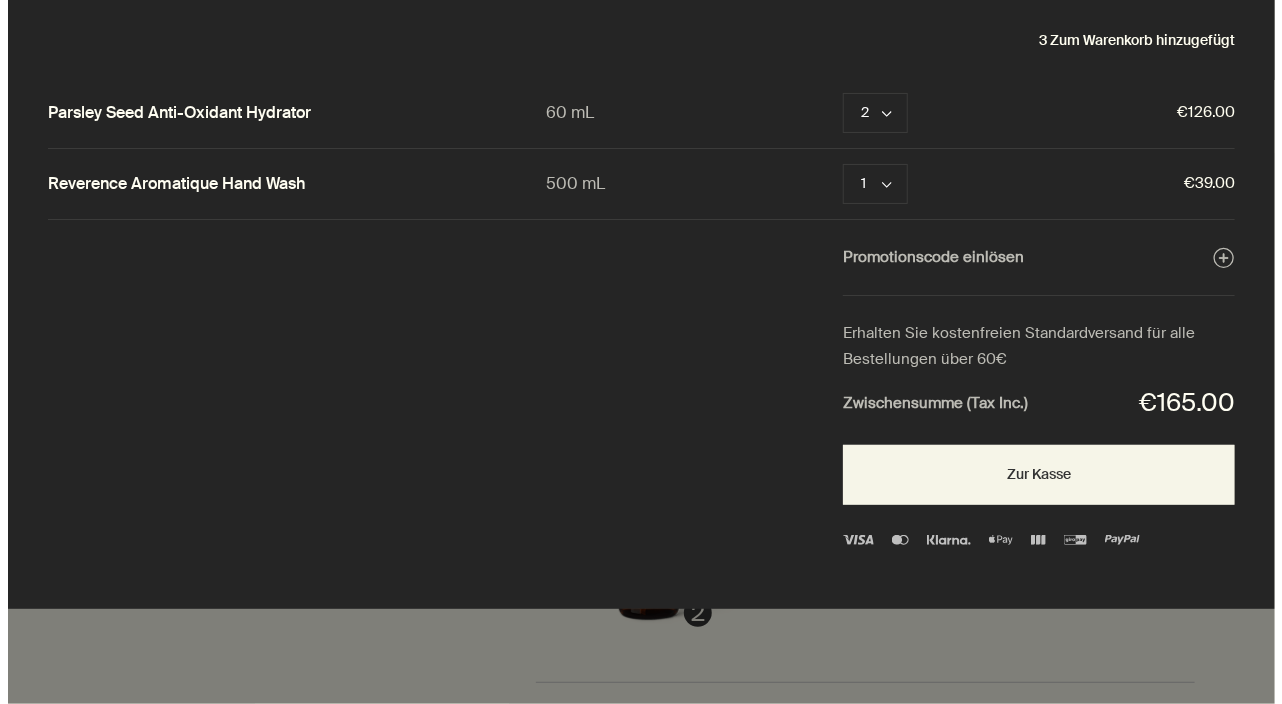 scroll, scrollTop: 0, scrollLeft: 0, axis: both 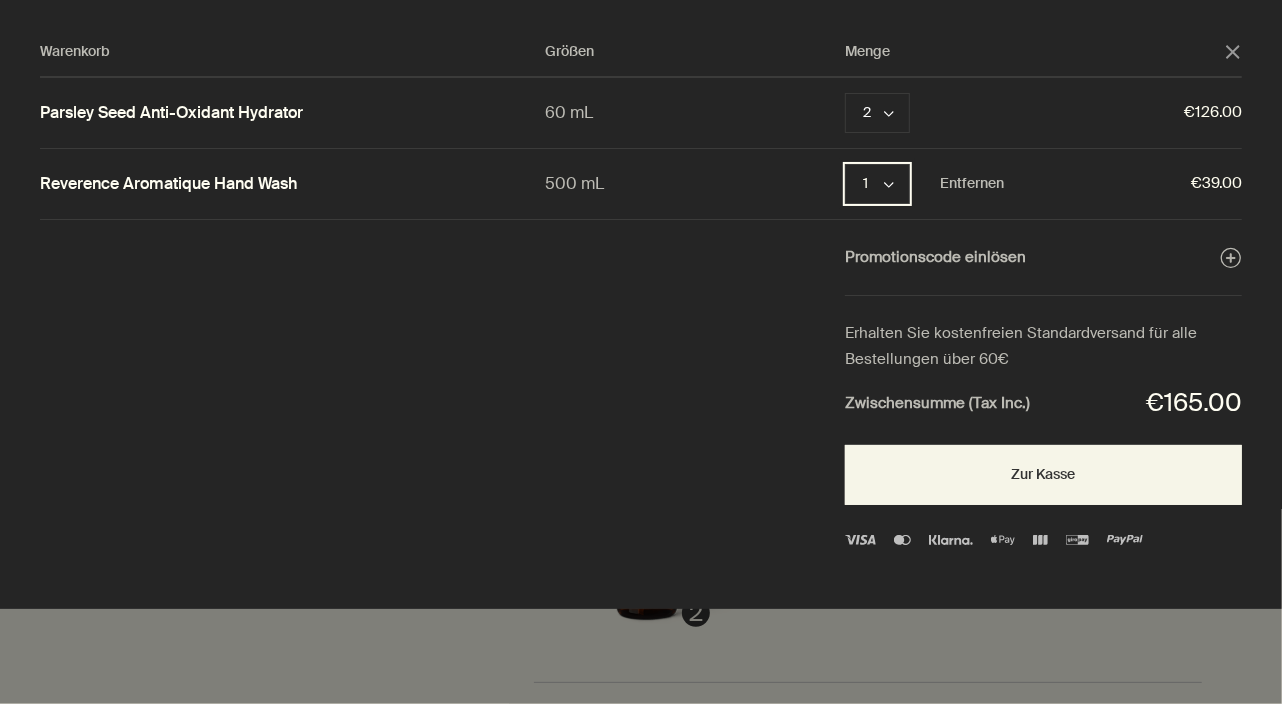click on "chevron" 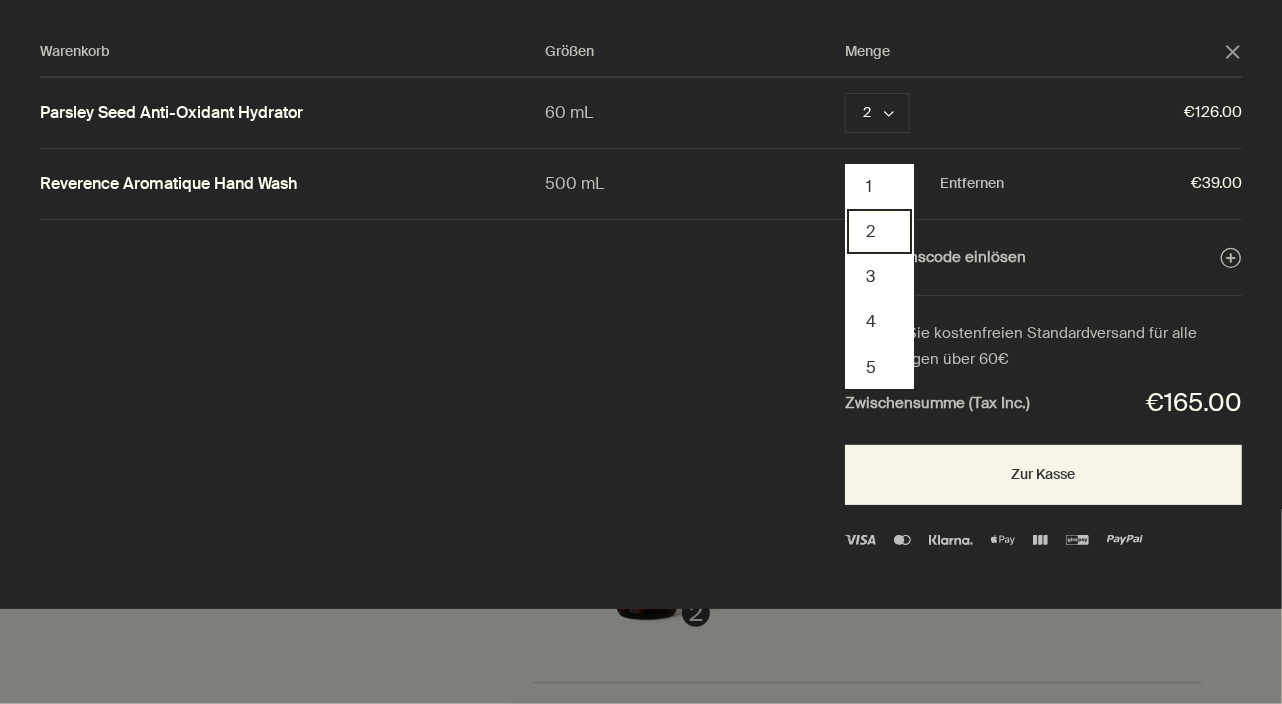click on "2" at bounding box center [879, 231] 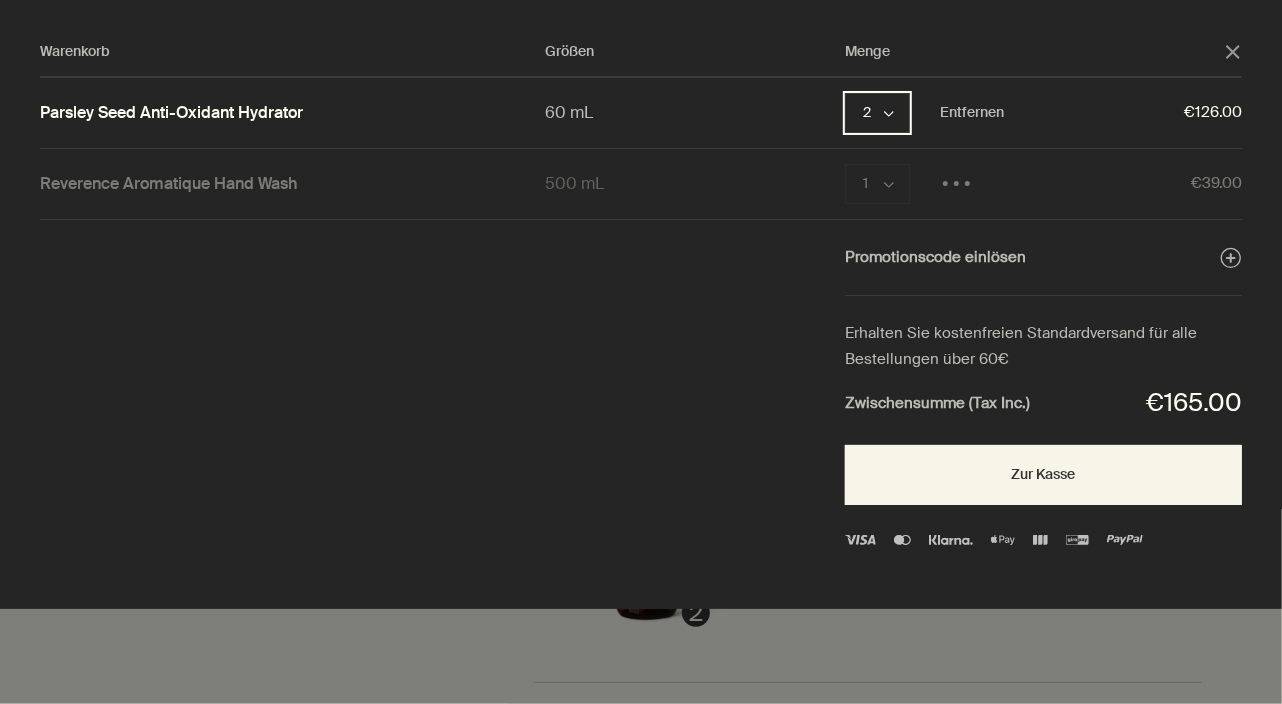 click on "chevron" 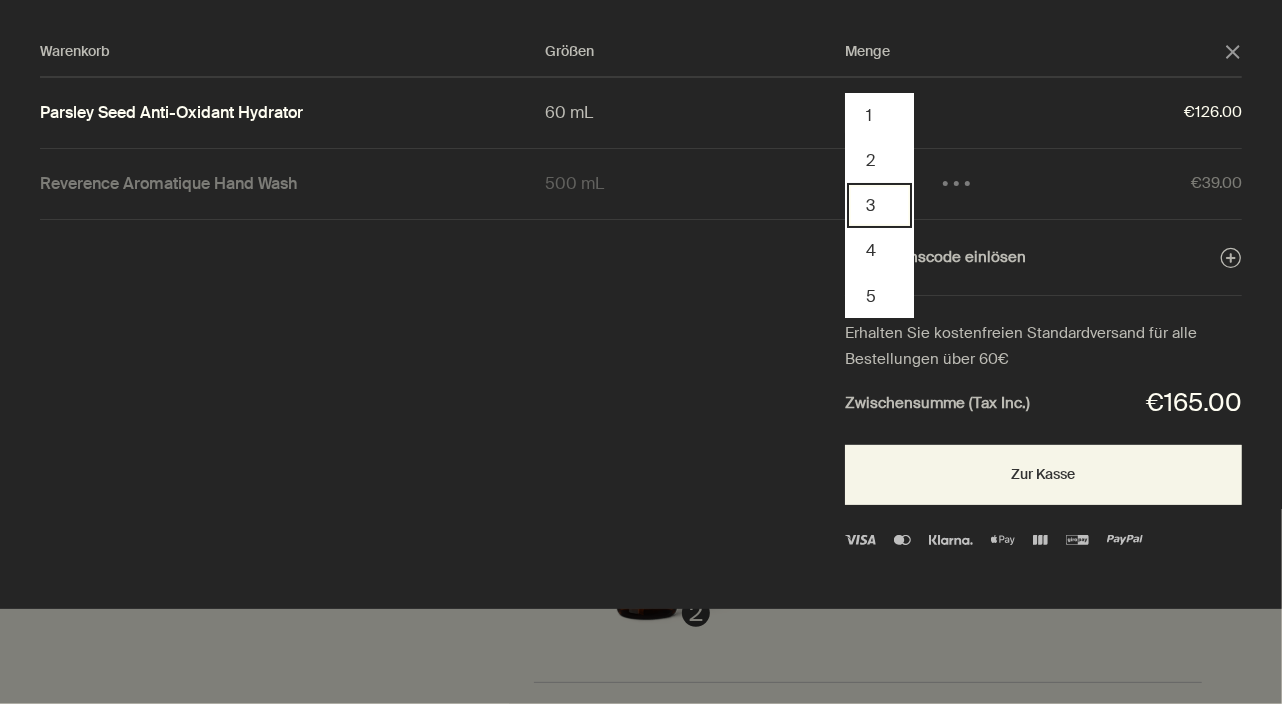 click on "3" at bounding box center (879, 205) 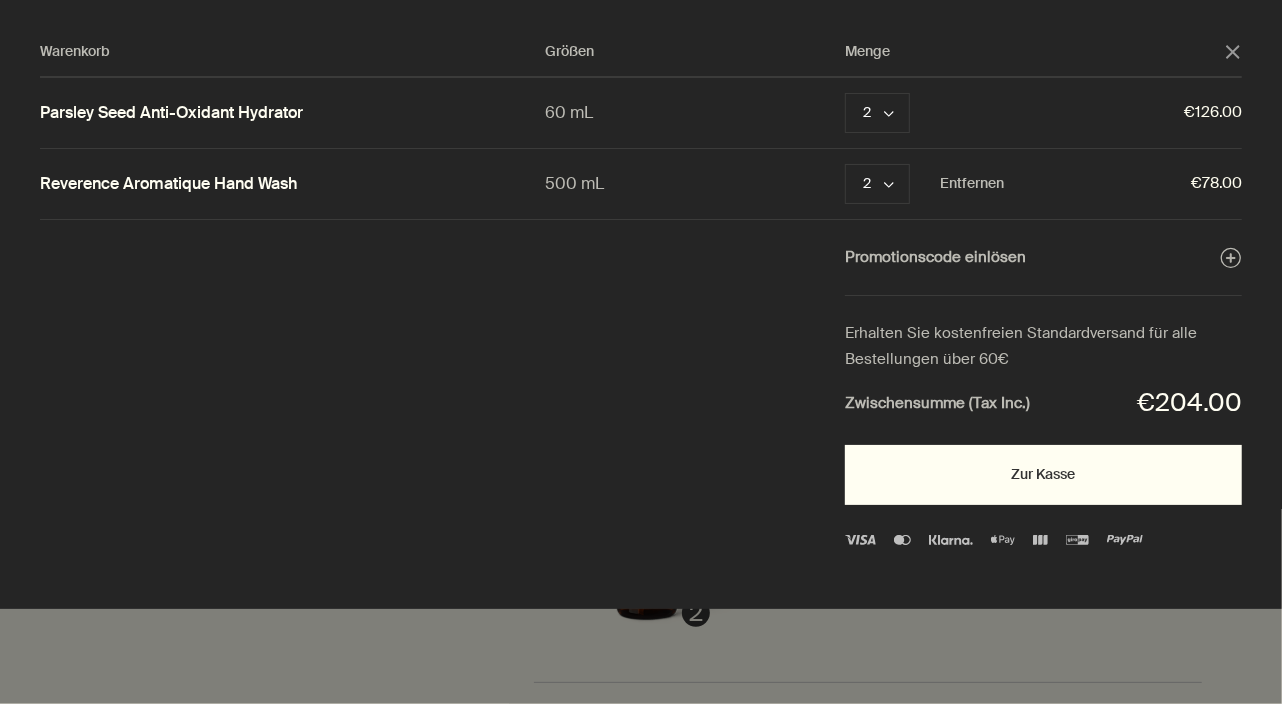 click on "Zur Kasse" at bounding box center (1043, 475) 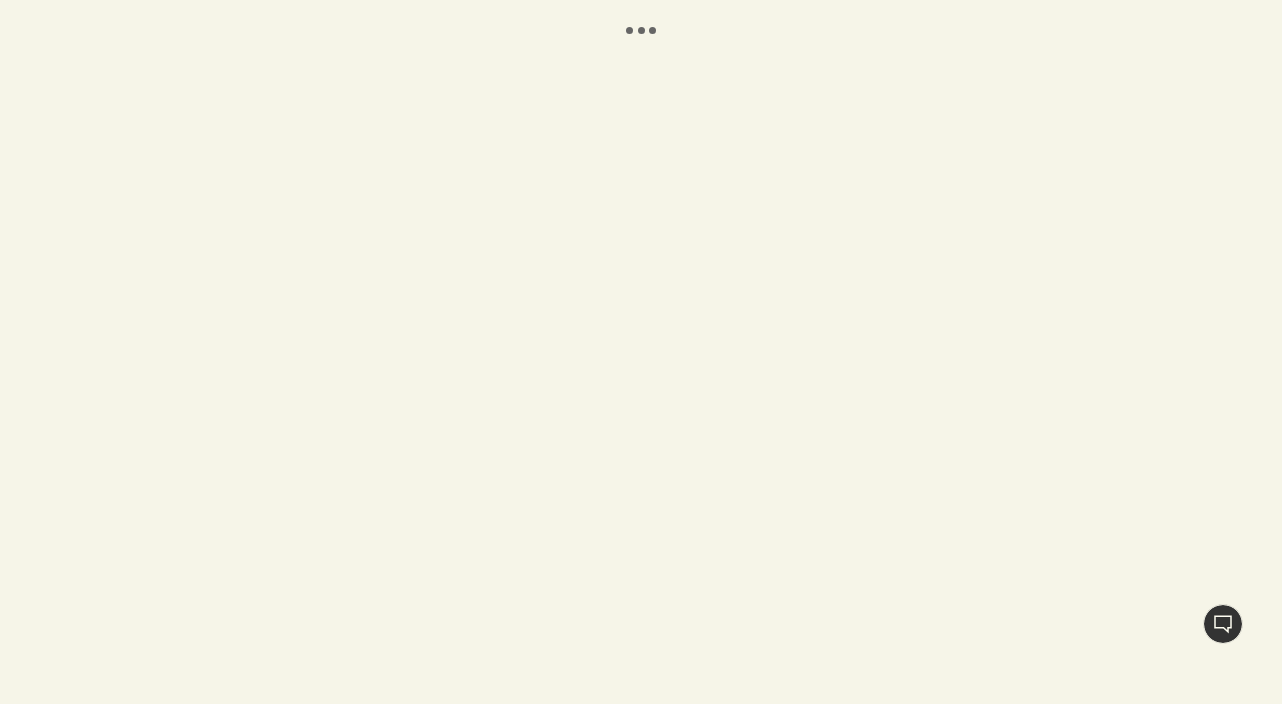 scroll, scrollTop: 0, scrollLeft: 0, axis: both 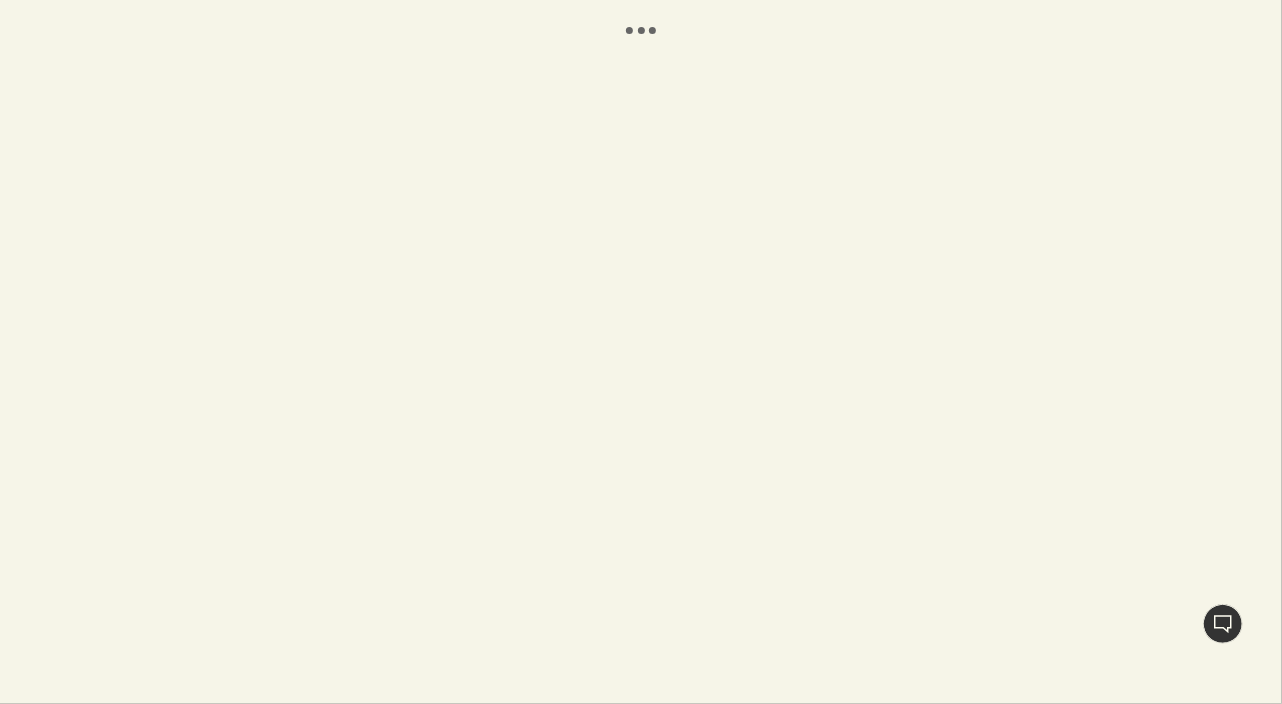select on "AT" 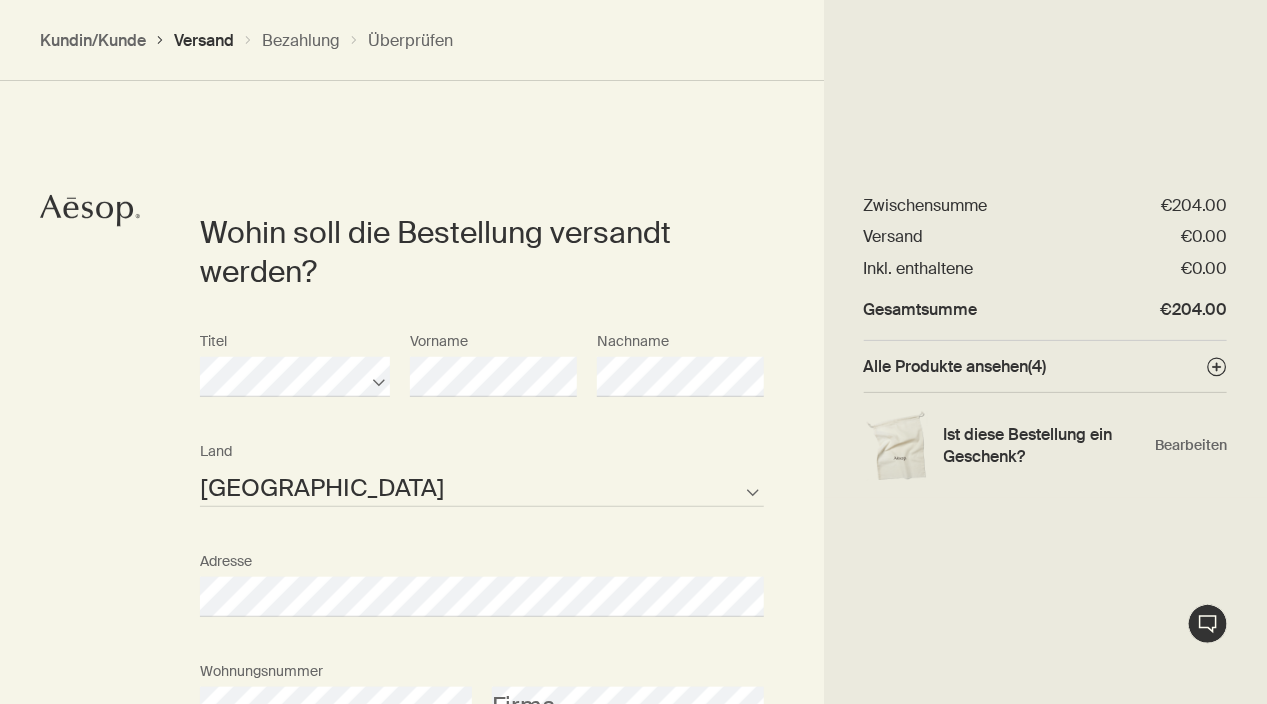 scroll, scrollTop: 447, scrollLeft: 0, axis: vertical 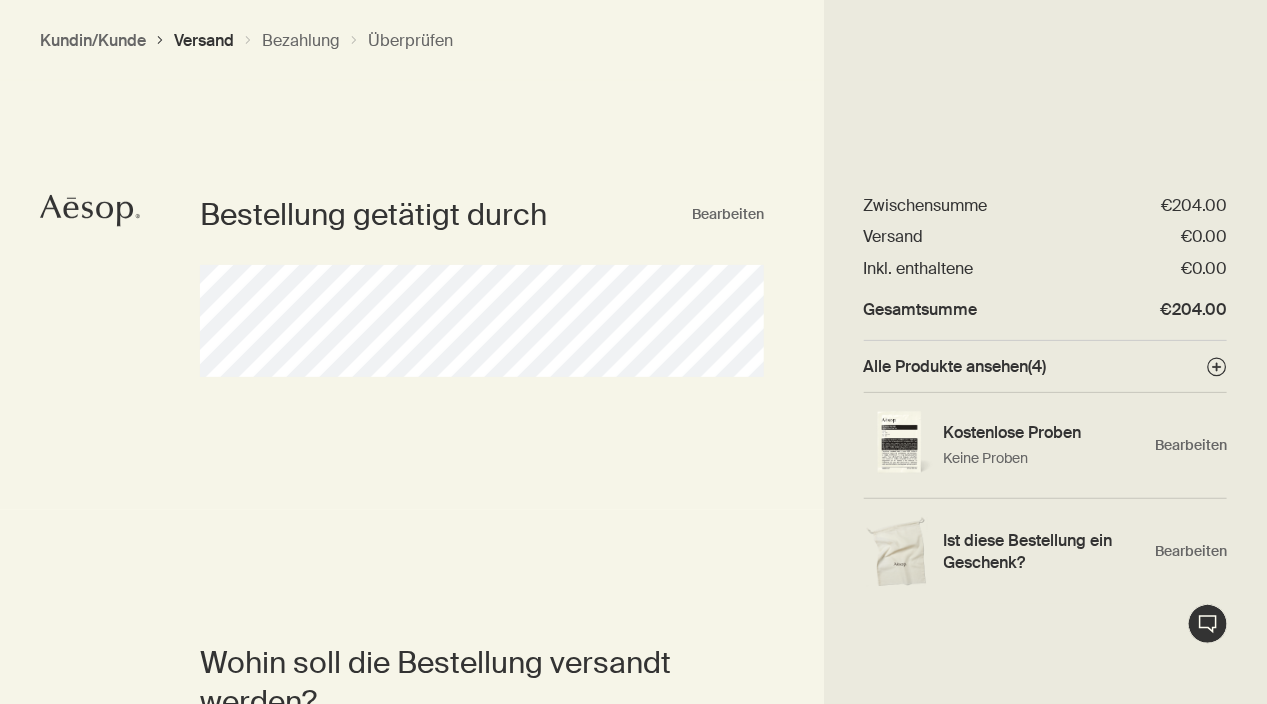 click on "Kundin/Kunde" at bounding box center [93, 40] 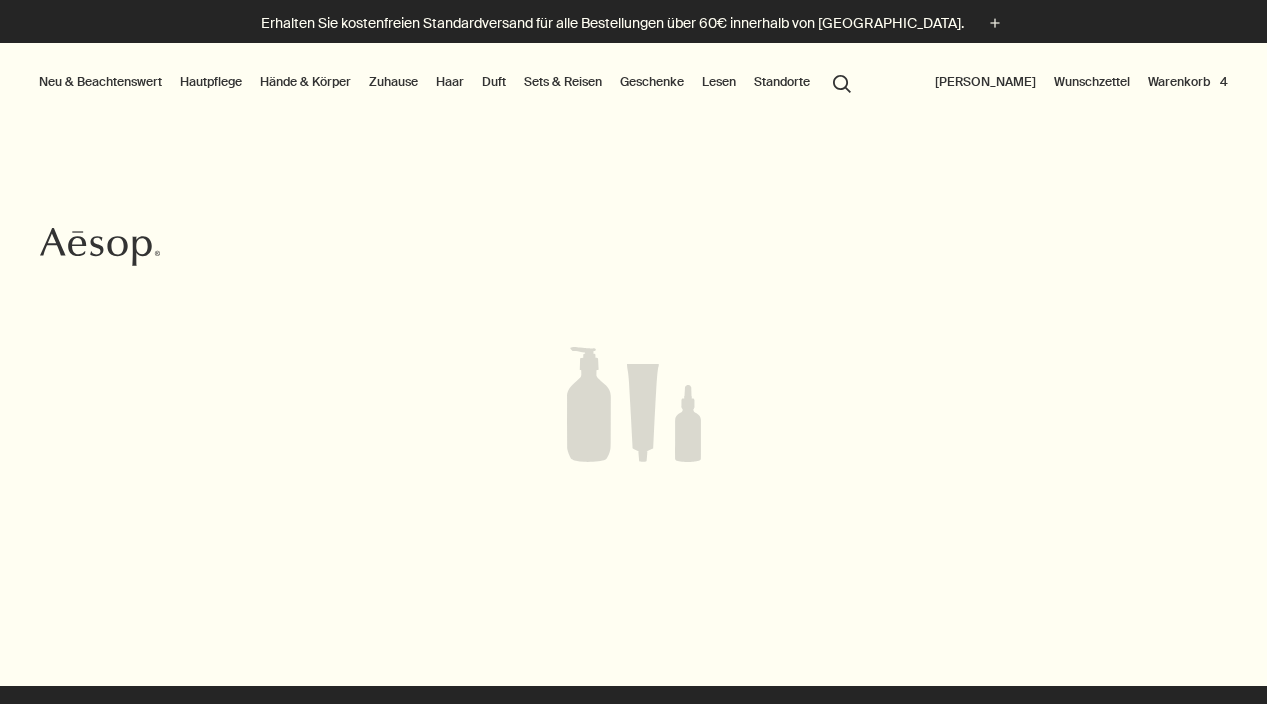 scroll, scrollTop: 0, scrollLeft: 0, axis: both 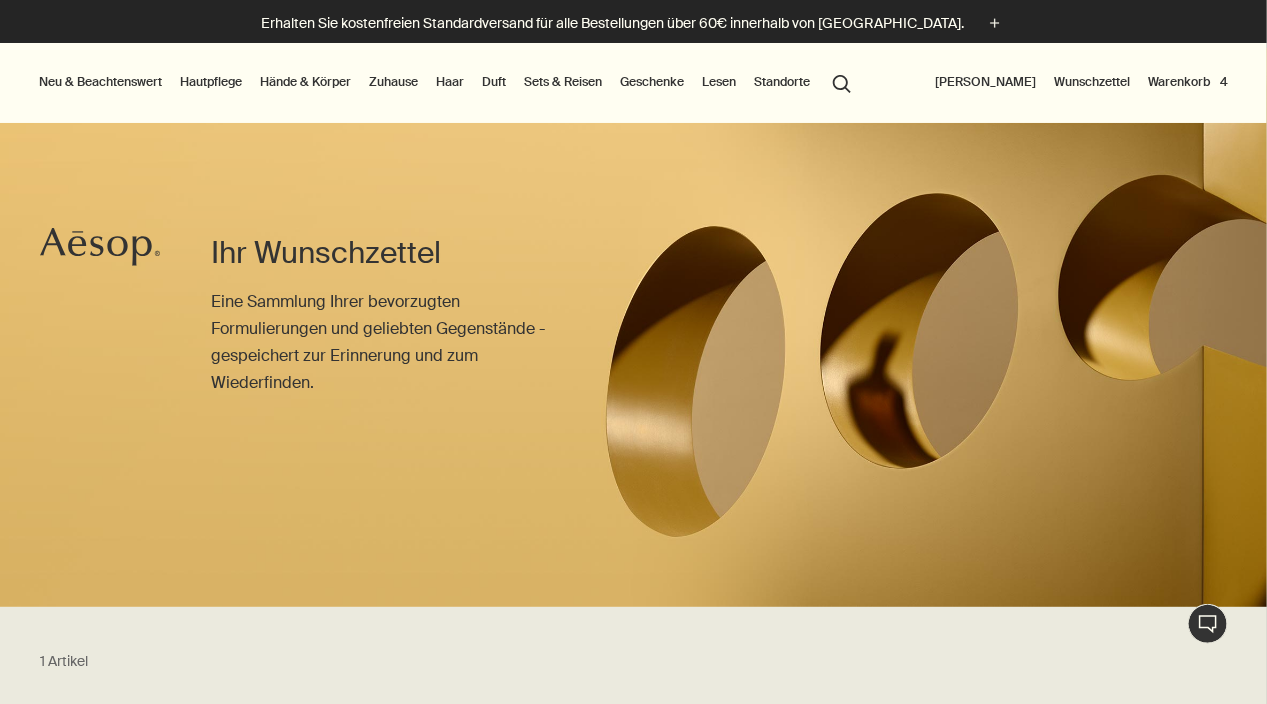 click on "Warenkorb 4" at bounding box center [1188, 82] 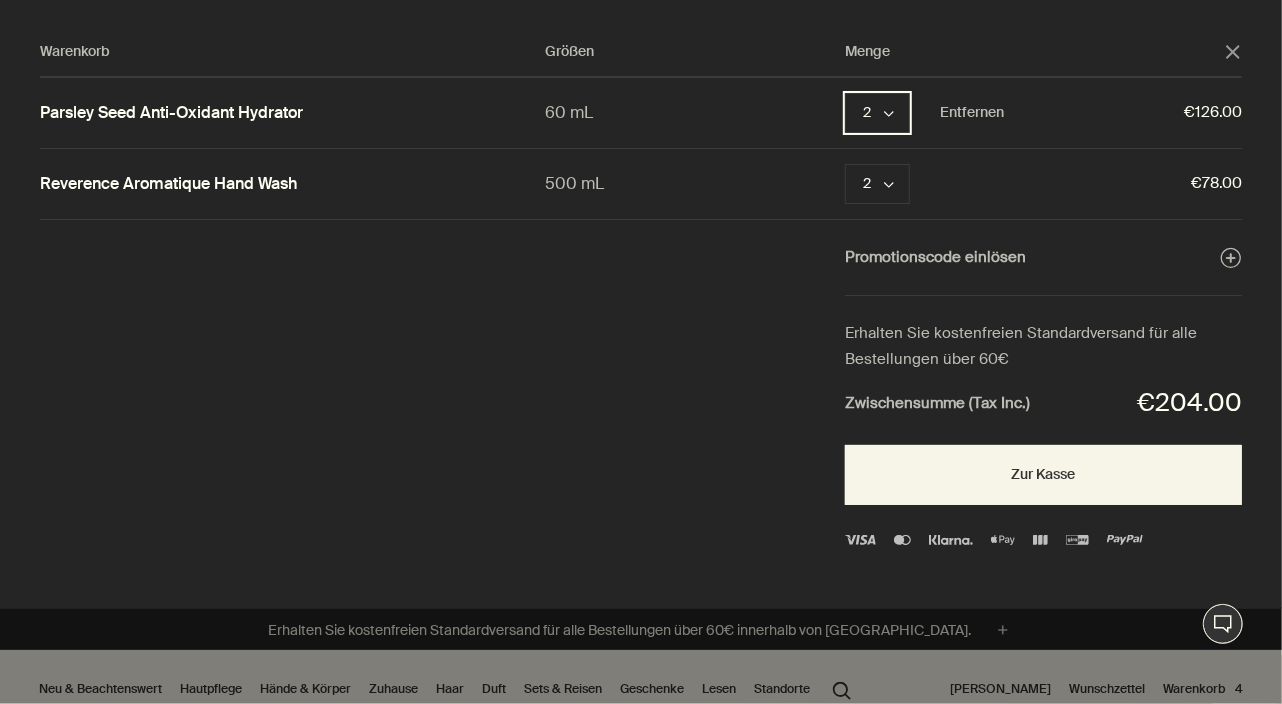 click on "2 chevron" at bounding box center [877, 113] 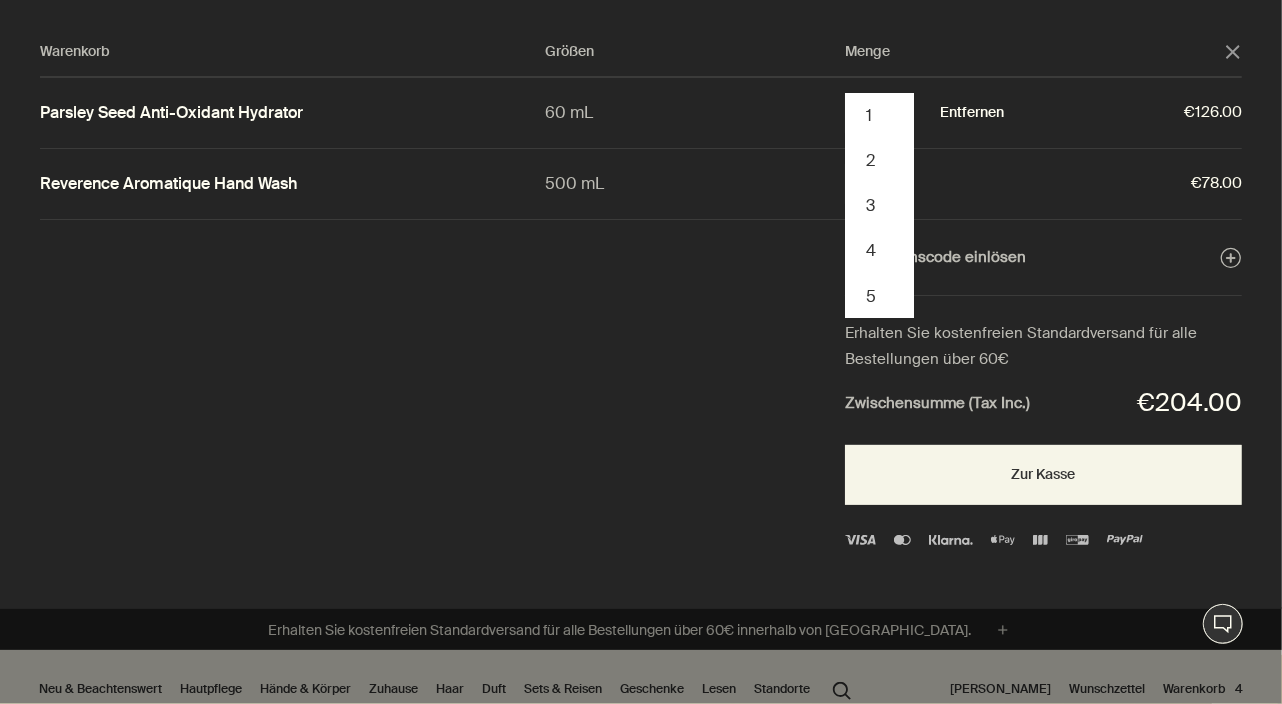 click on "Entfernen" at bounding box center (972, 113) 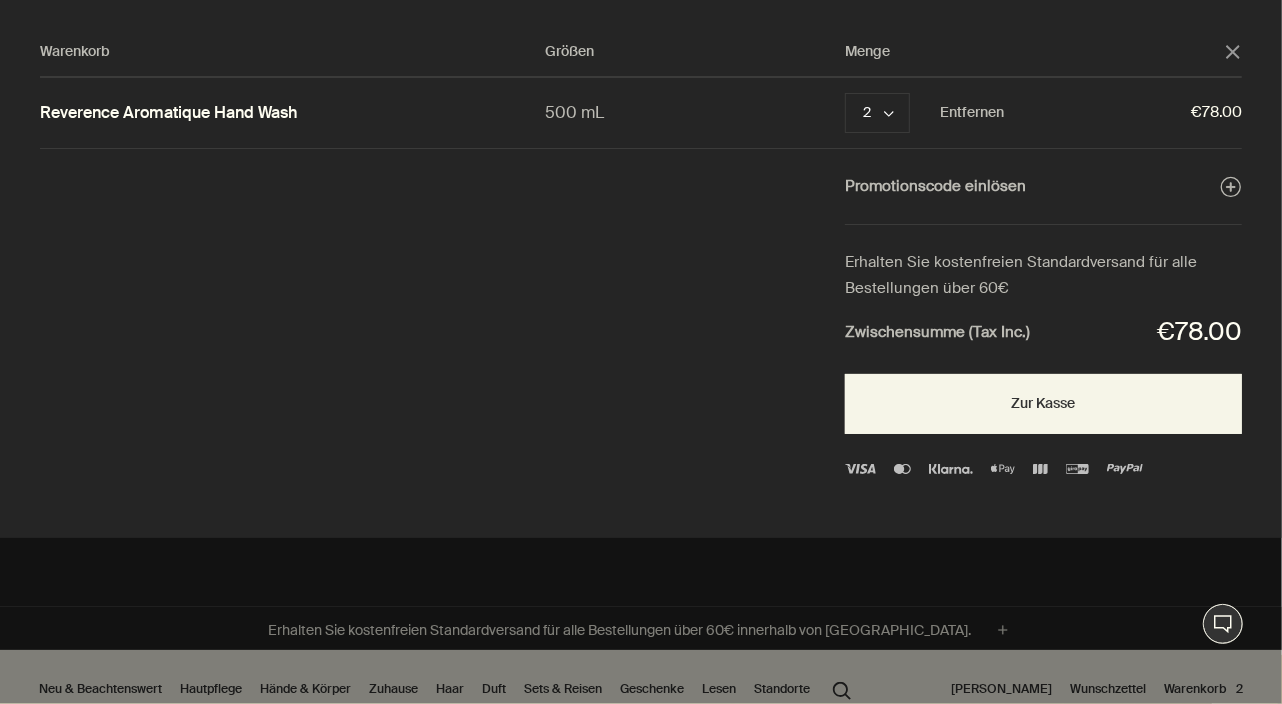 click on "Warenkorb" at bounding box center (292, 52) 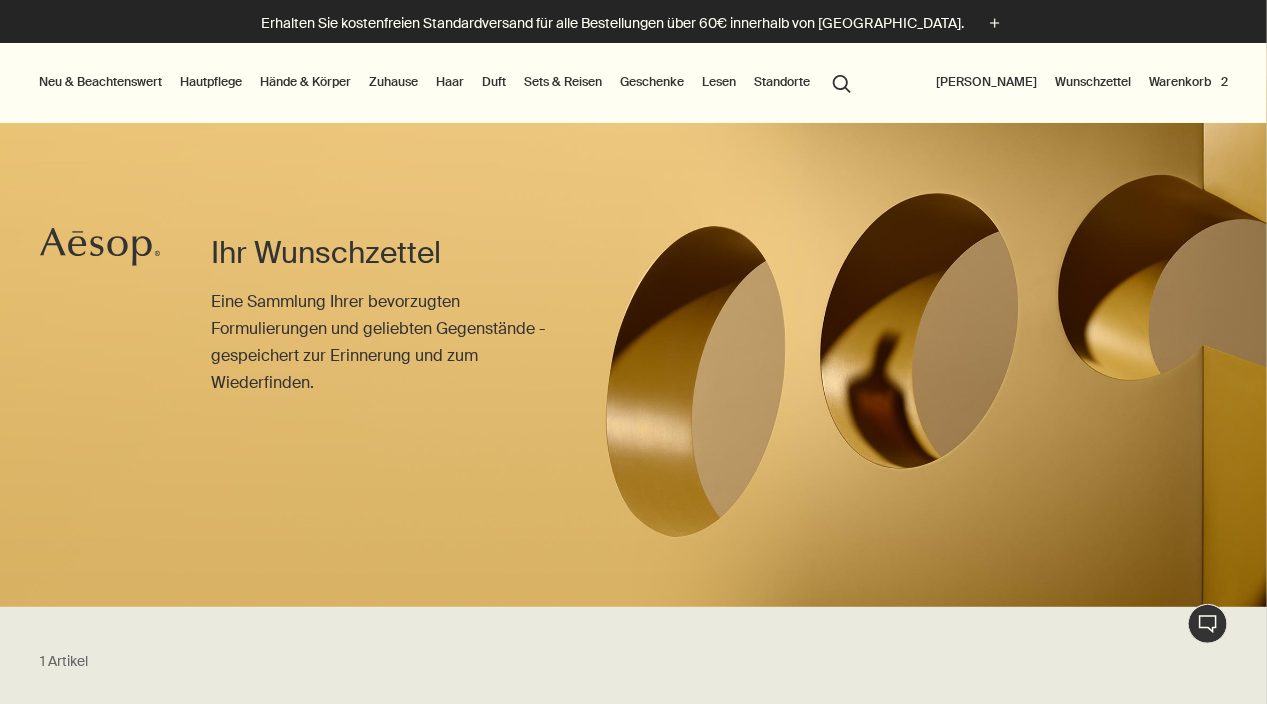 click on "Wunschzettel" at bounding box center [1093, 82] 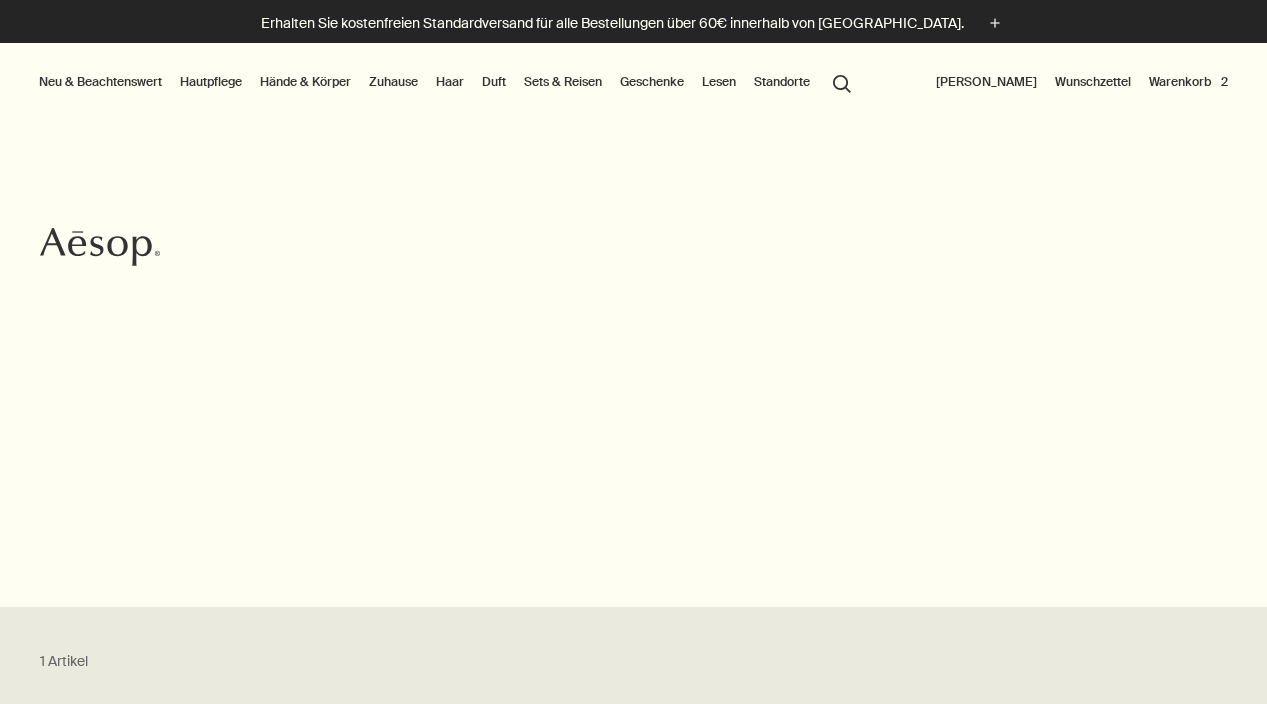 scroll, scrollTop: 0, scrollLeft: 0, axis: both 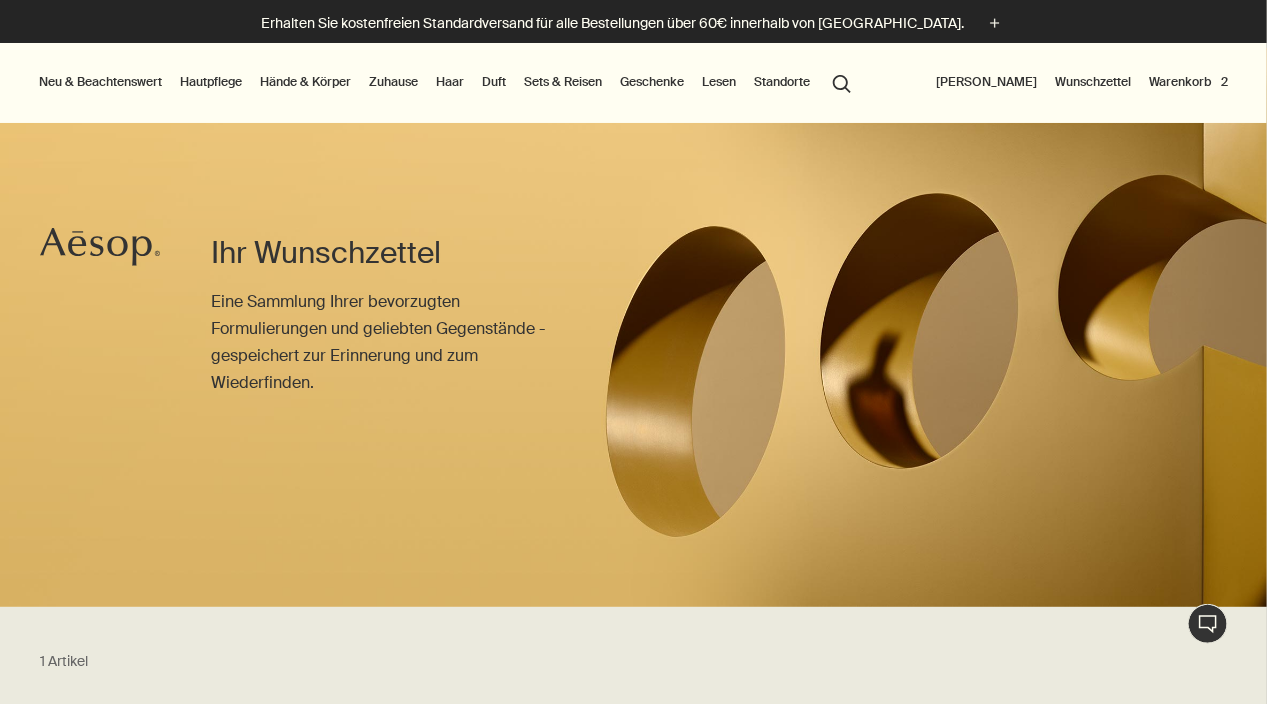 click on "[PERSON_NAME]" at bounding box center (986, 82) 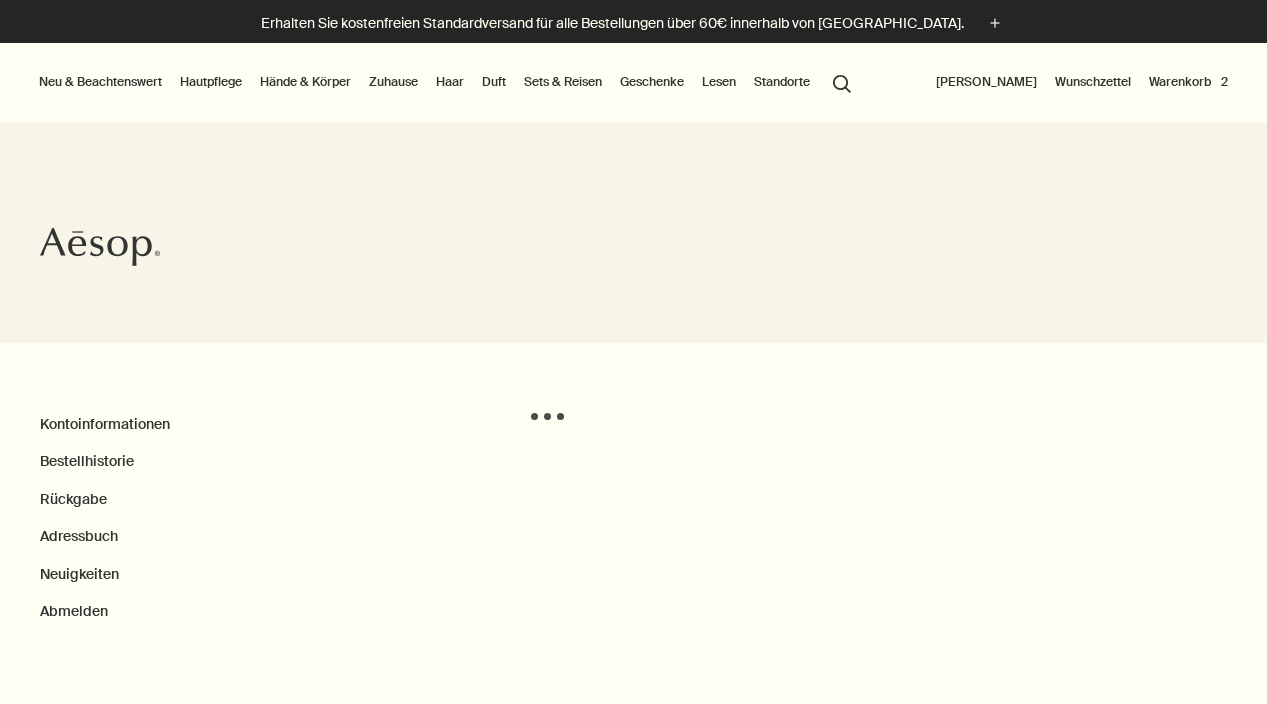 scroll, scrollTop: 0, scrollLeft: 0, axis: both 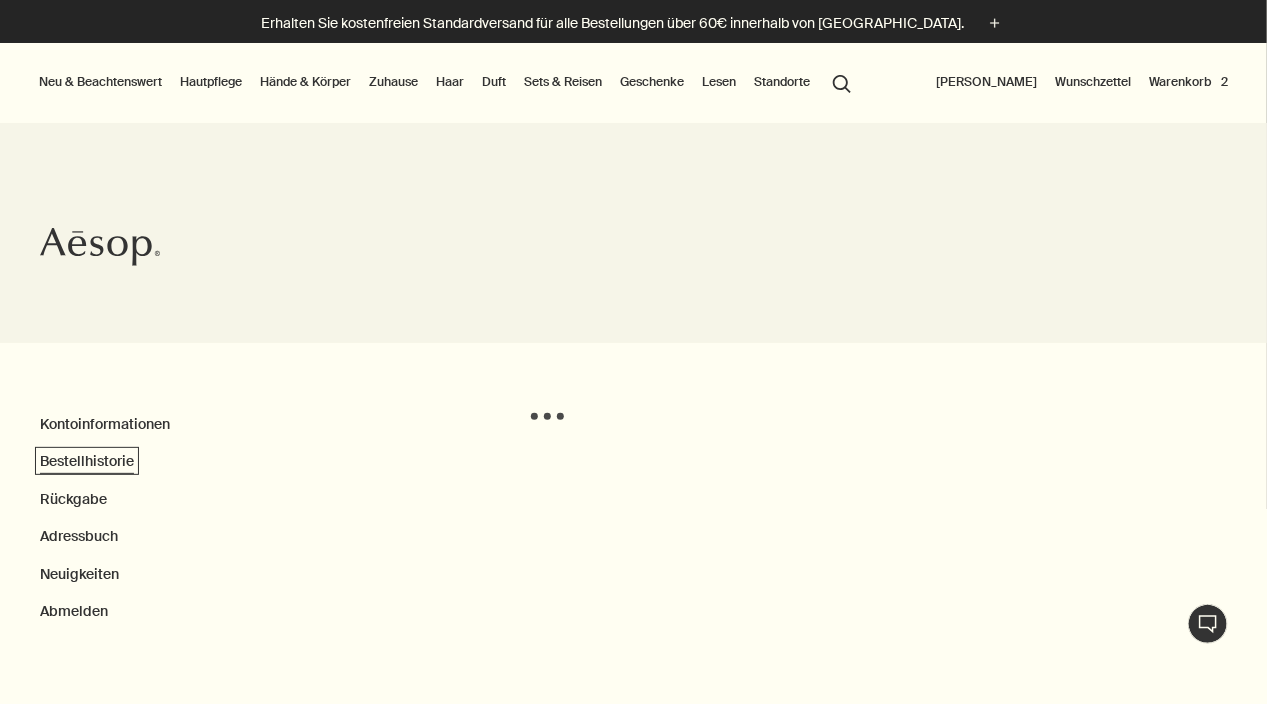 click on "Bestellhistorie" at bounding box center [87, 461] 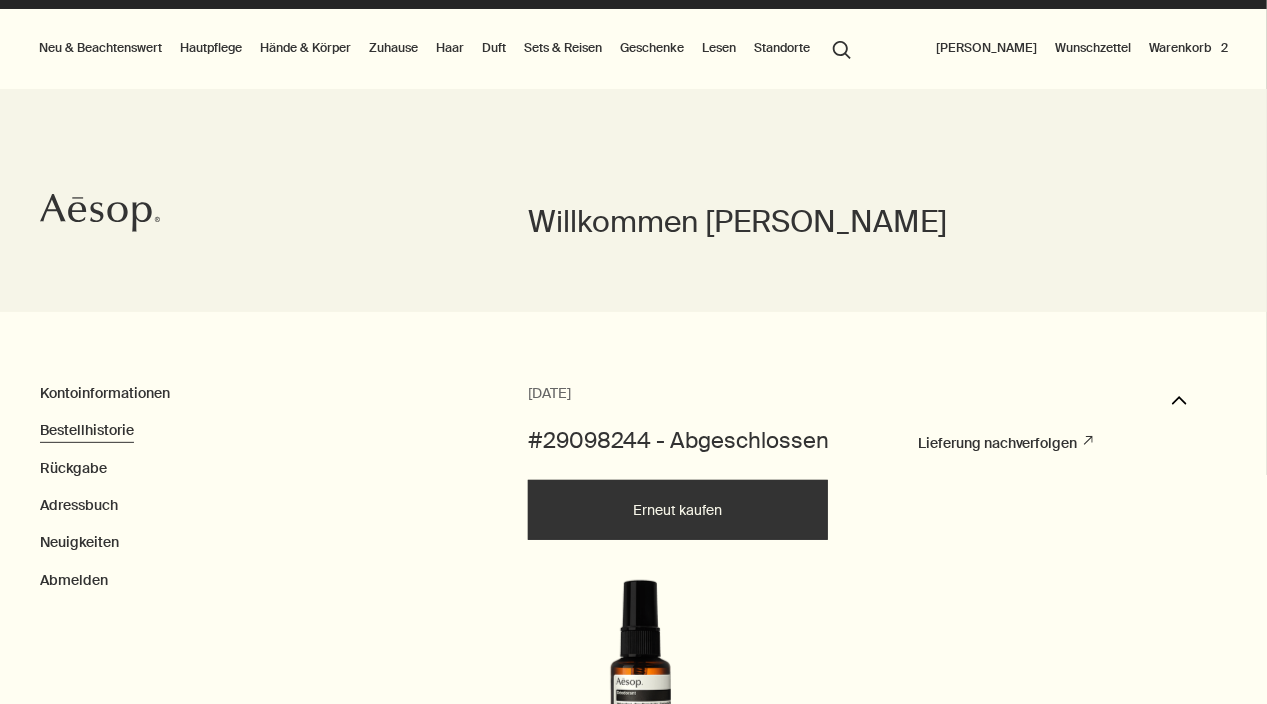 scroll, scrollTop: 300, scrollLeft: 0, axis: vertical 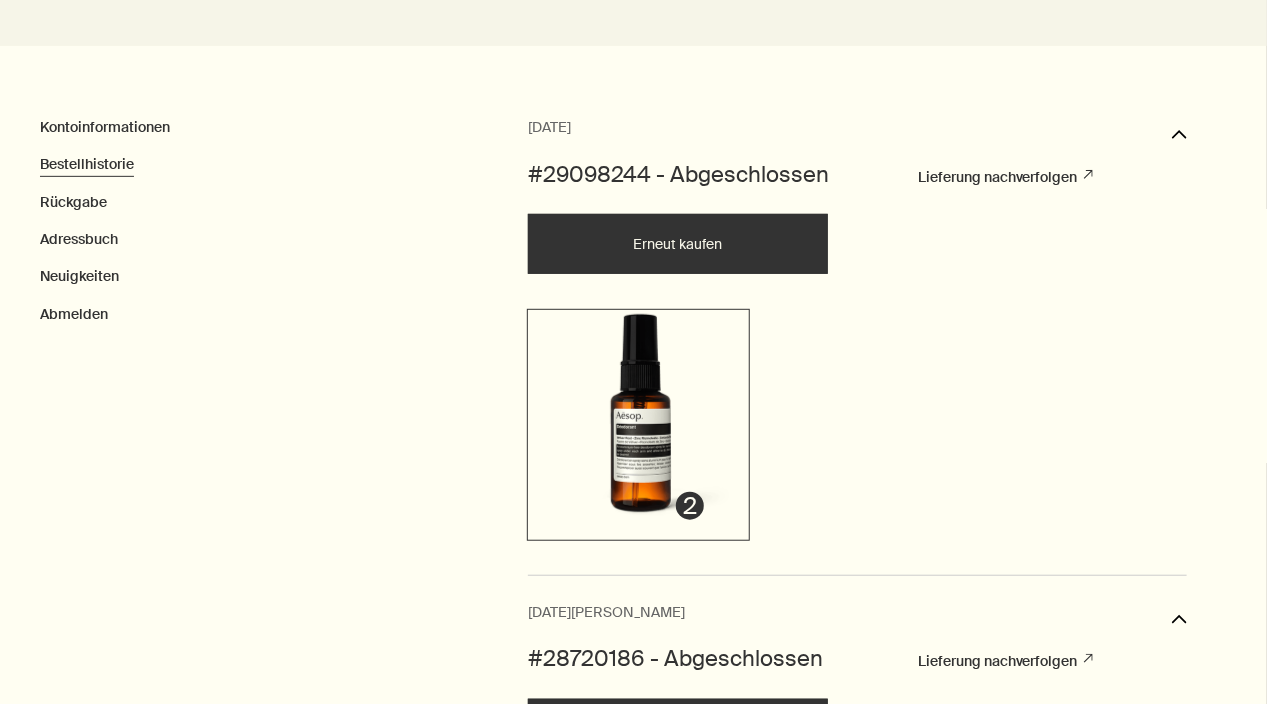 click at bounding box center (638, 422) 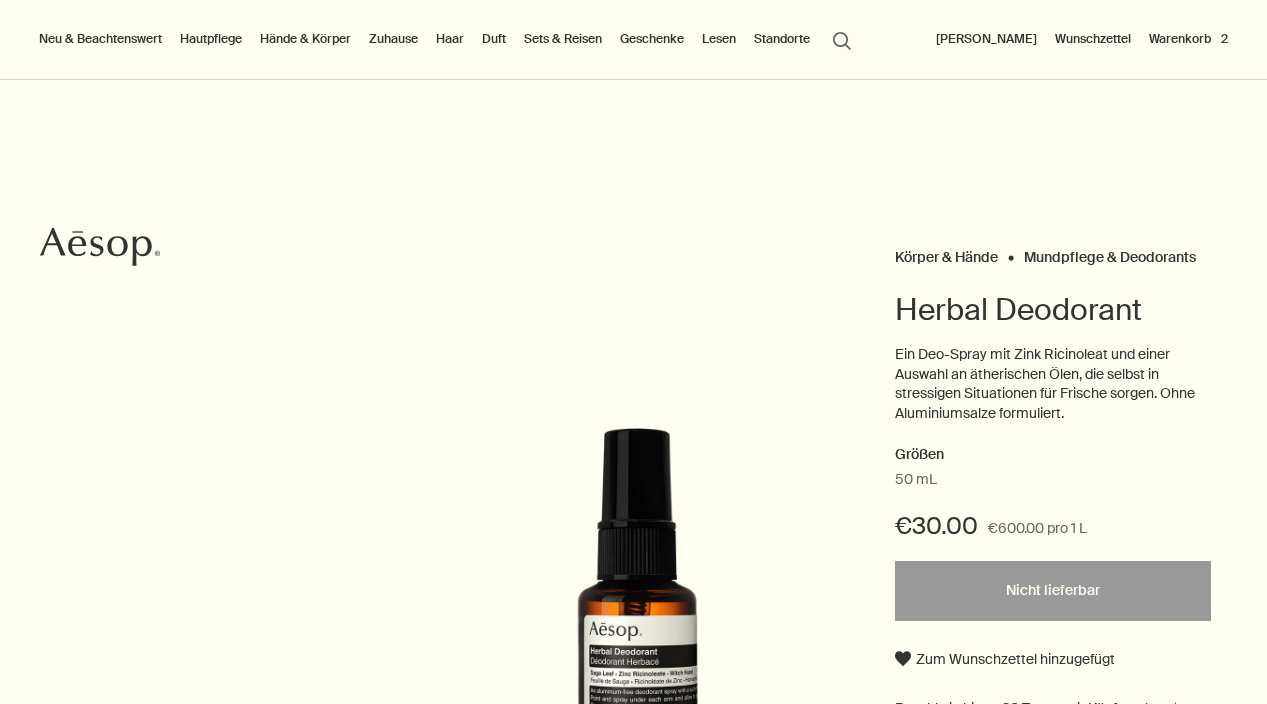 scroll, scrollTop: 0, scrollLeft: 0, axis: both 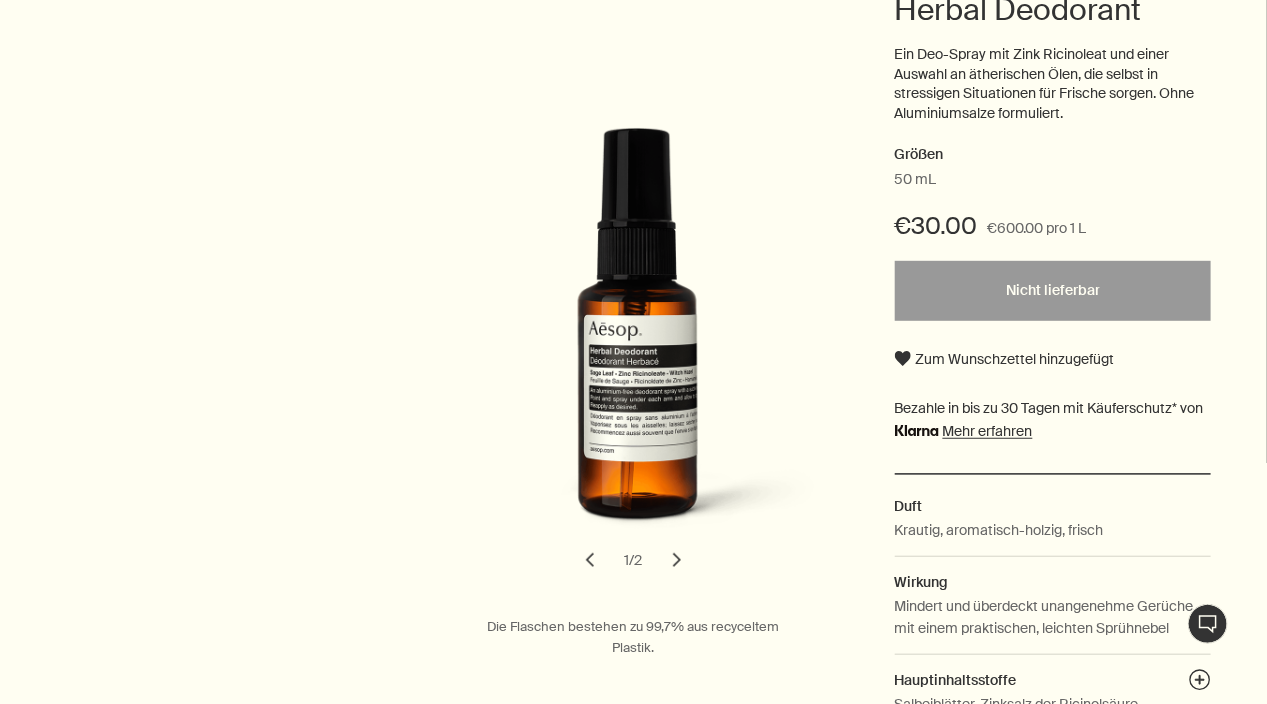 click on "chevron" at bounding box center (677, 560) 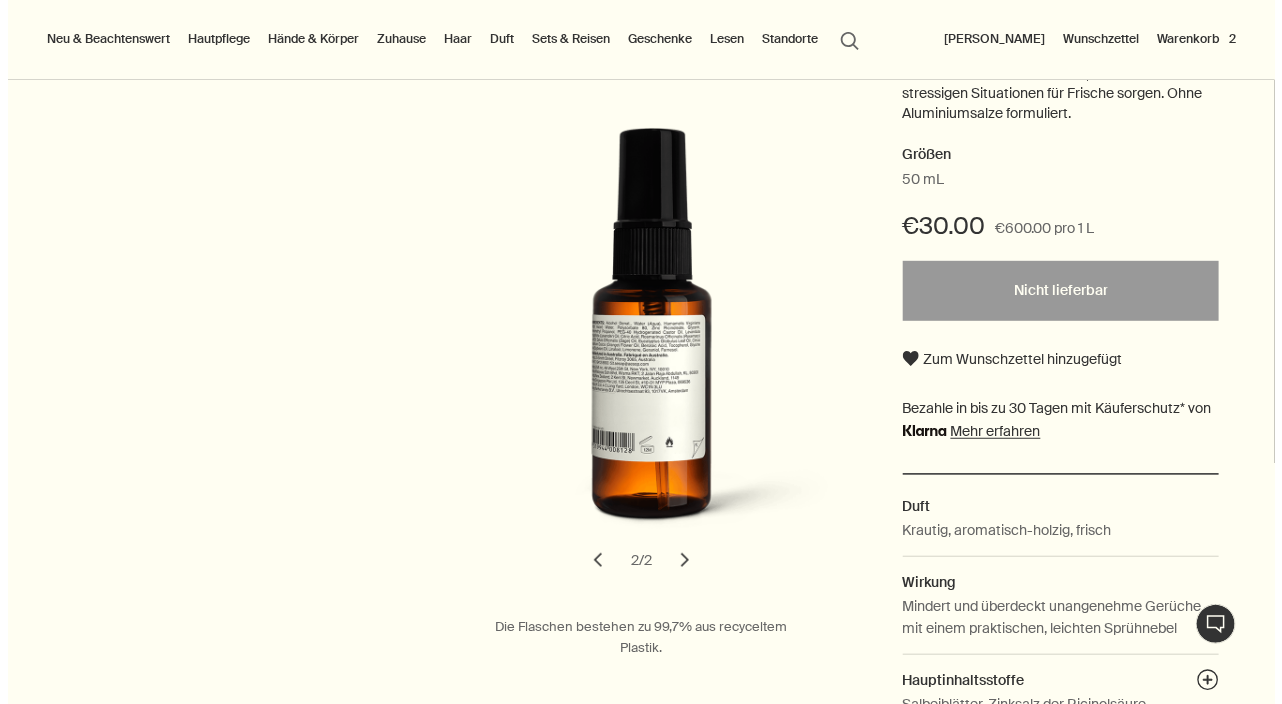 scroll, scrollTop: 0, scrollLeft: 0, axis: both 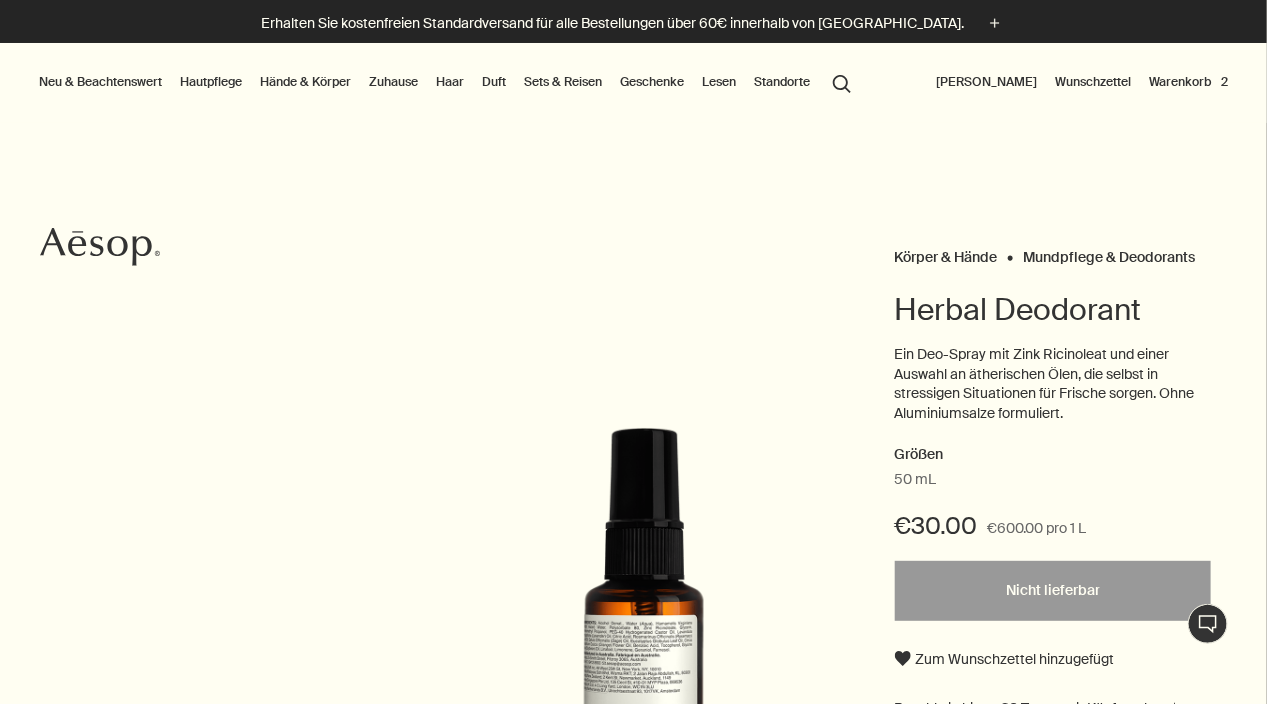 click on "search Suchen" at bounding box center (842, 82) 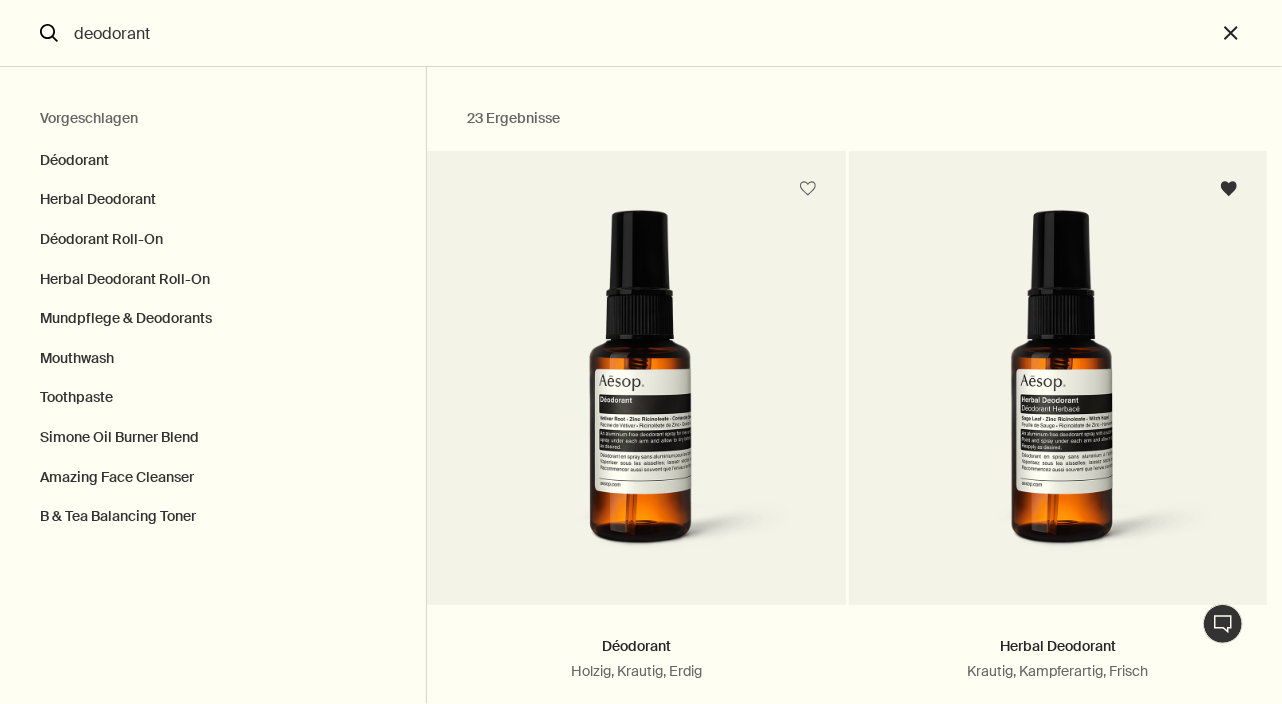 type on "deodorant" 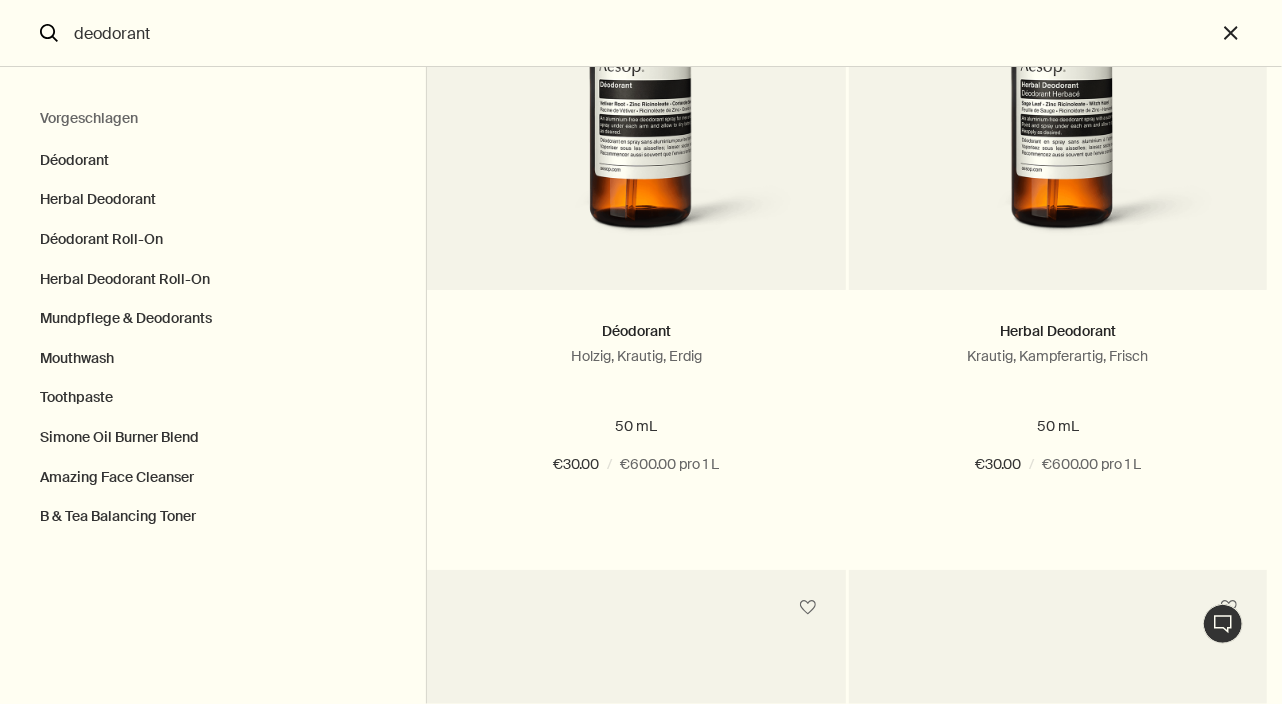scroll, scrollTop: 300, scrollLeft: 0, axis: vertical 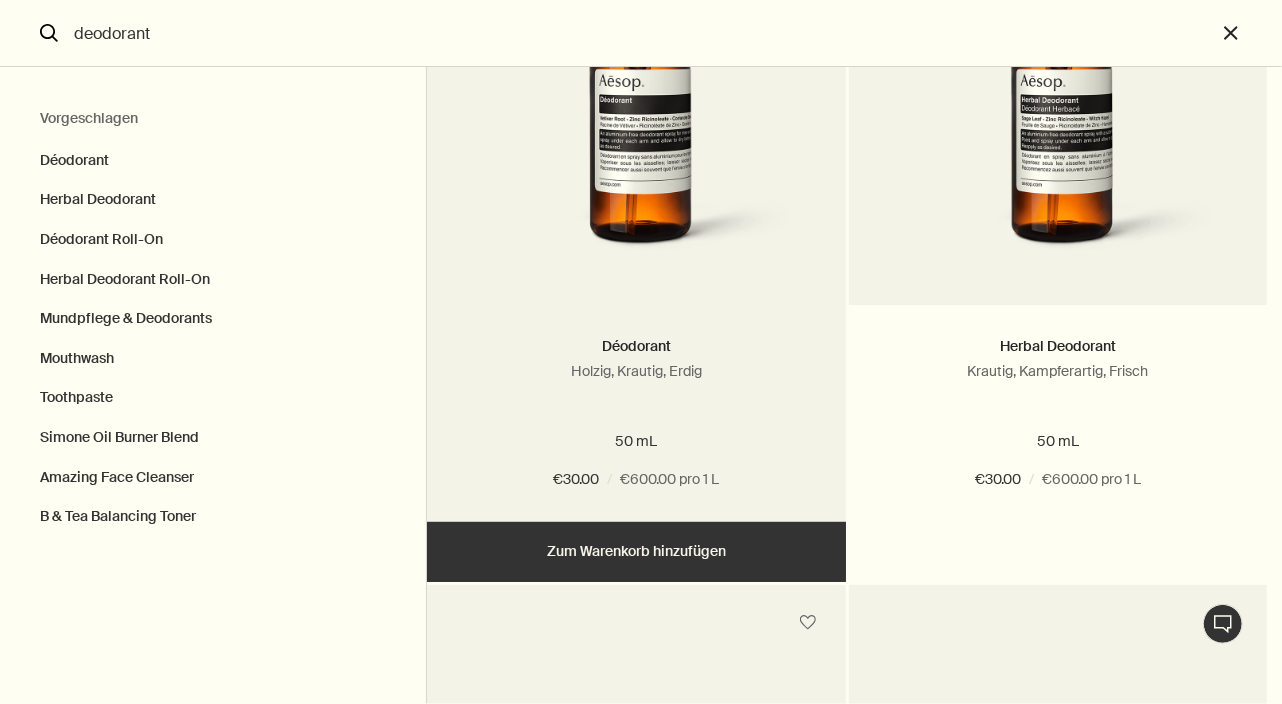 click at bounding box center (636, 92) 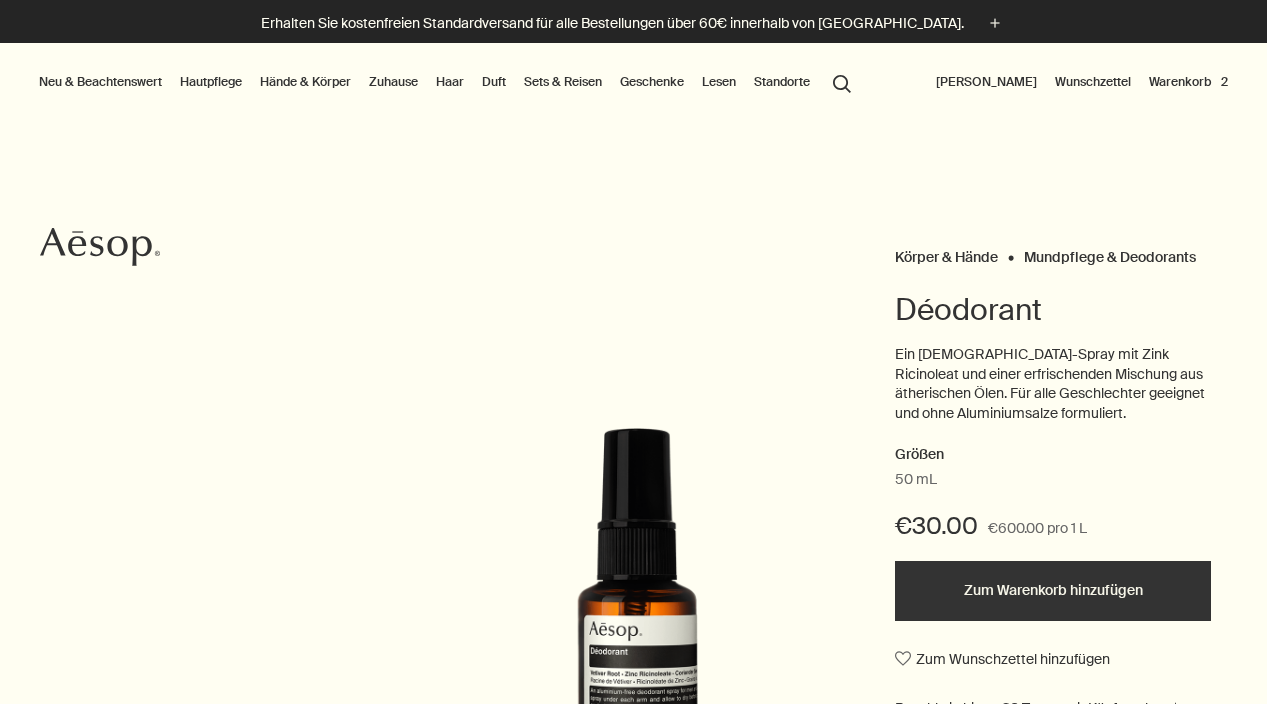 scroll, scrollTop: 0, scrollLeft: 0, axis: both 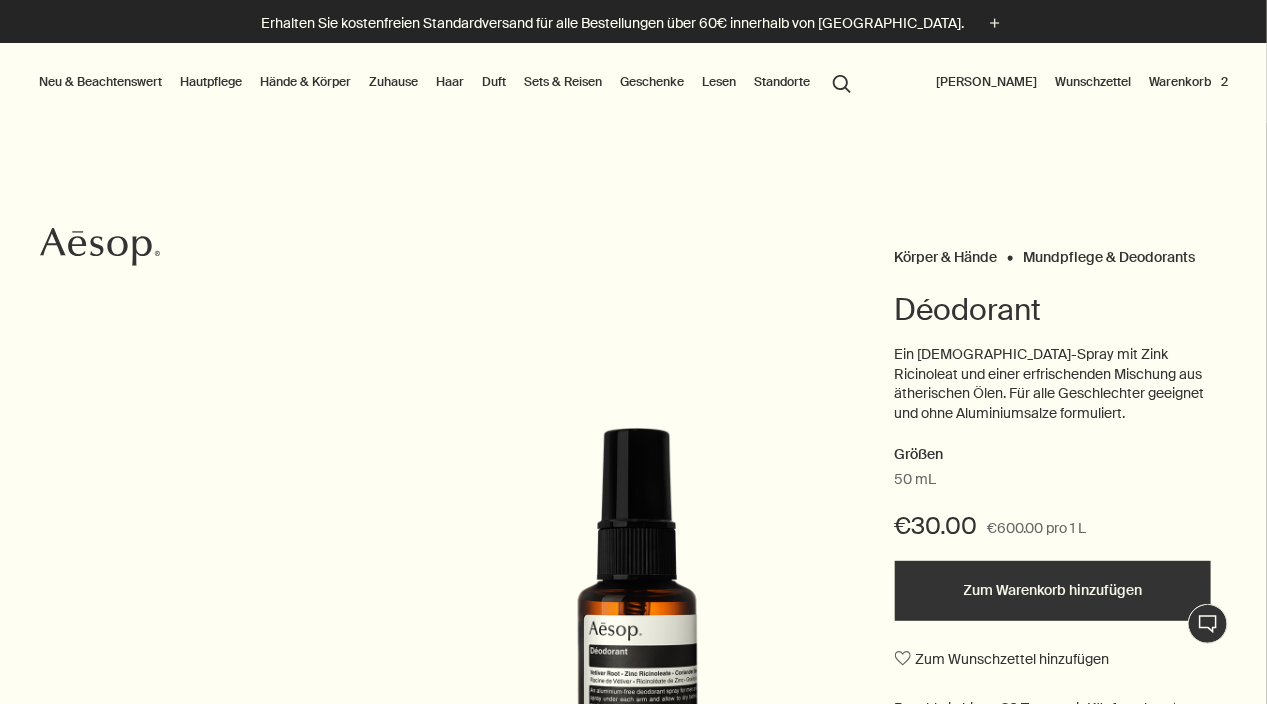 click on "search Suchen" at bounding box center [842, 82] 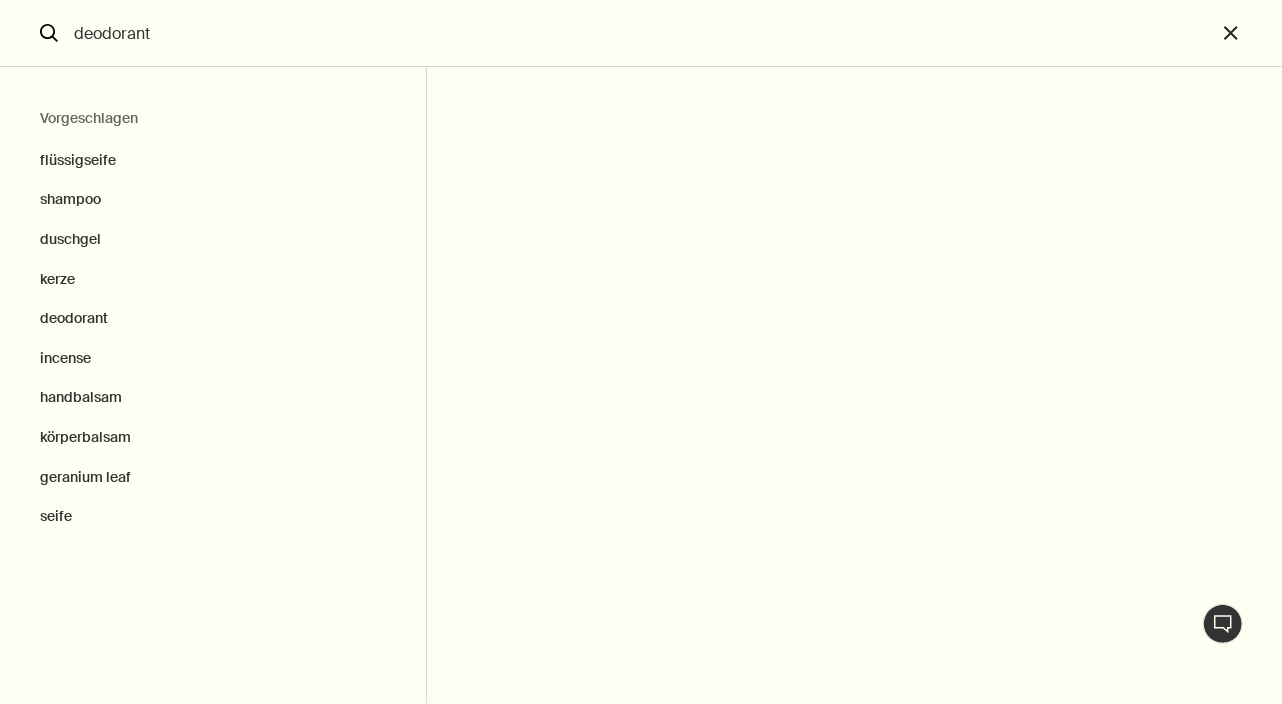 type on "deodorant" 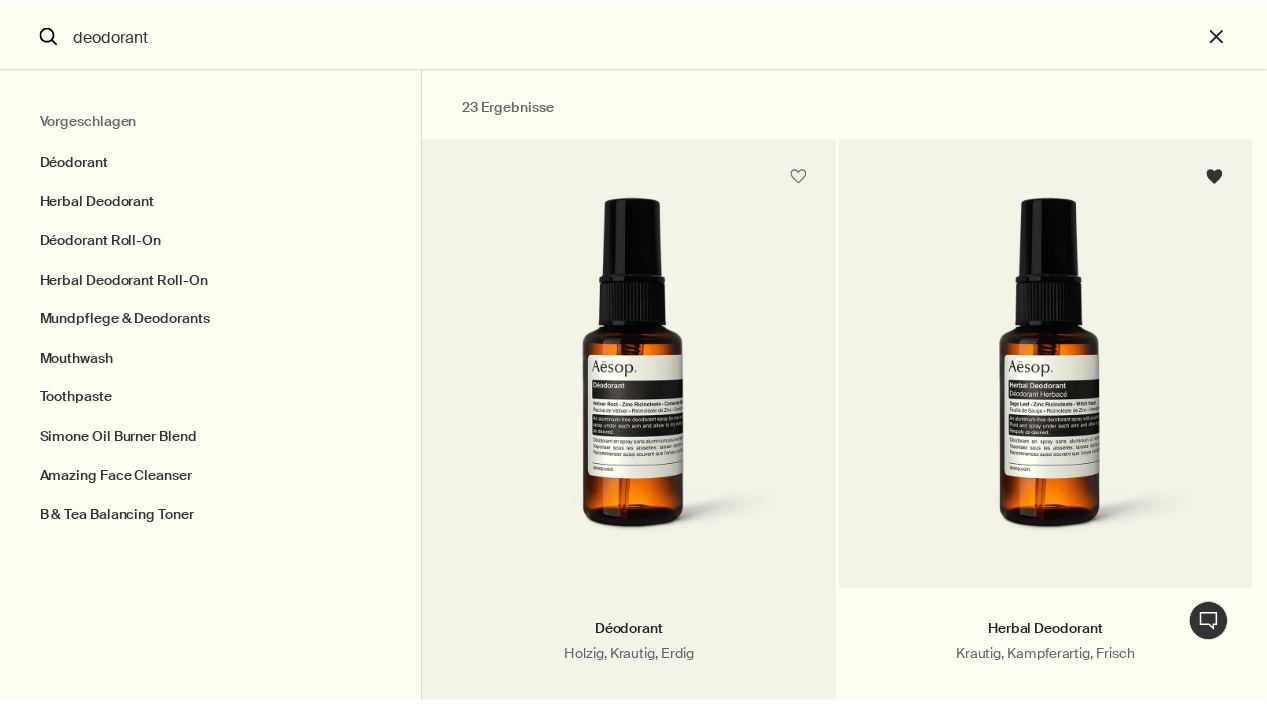 scroll, scrollTop: 0, scrollLeft: 0, axis: both 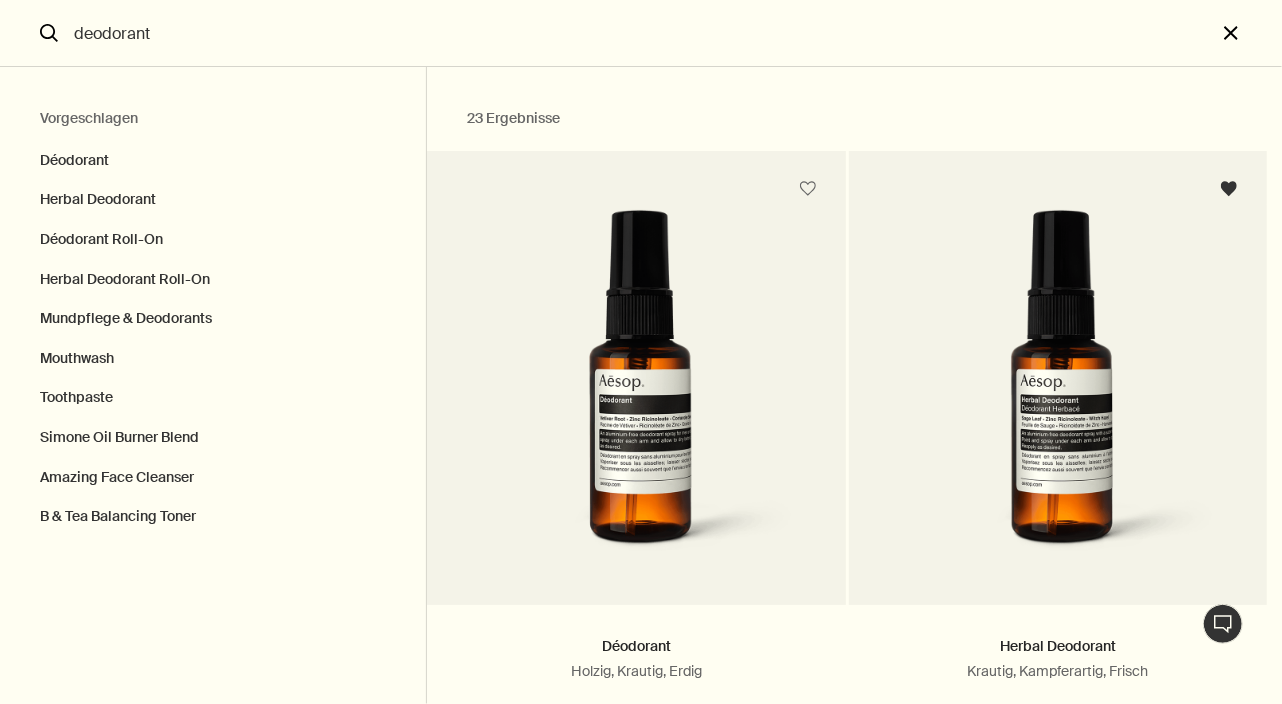 drag, startPoint x: 1237, startPoint y: 29, endPoint x: 1168, endPoint y: 134, distance: 125.64235 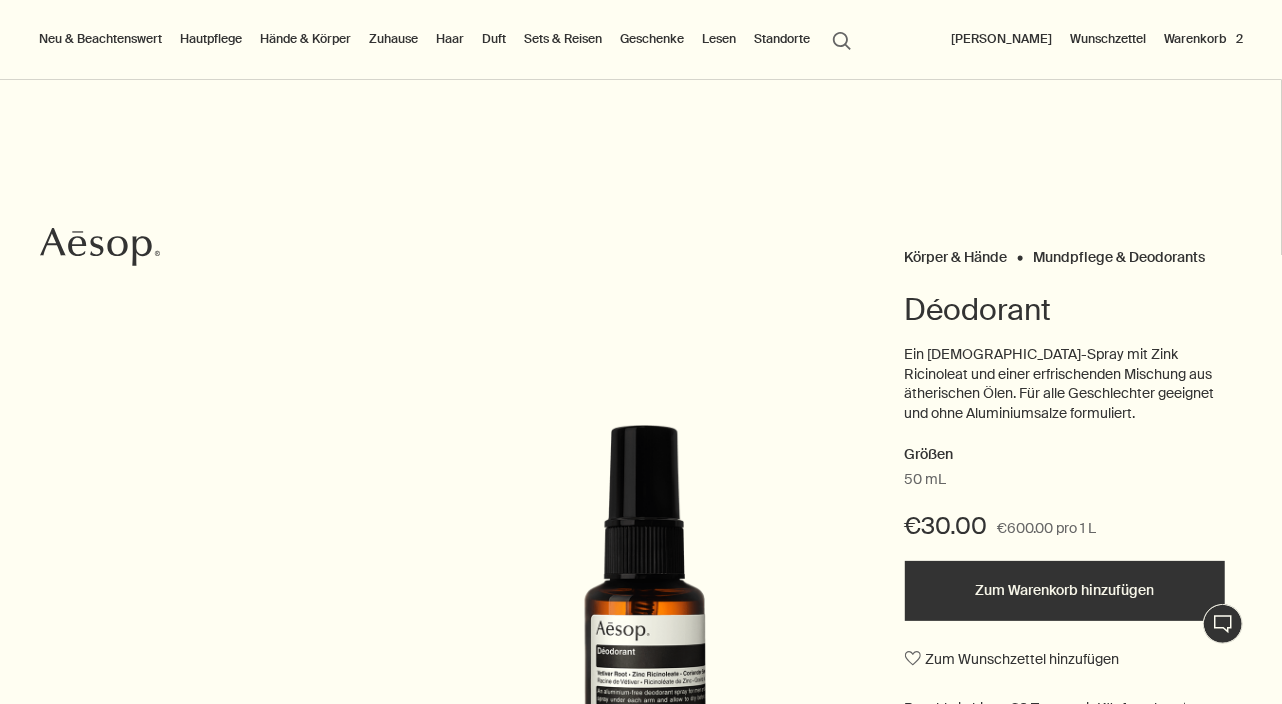 type 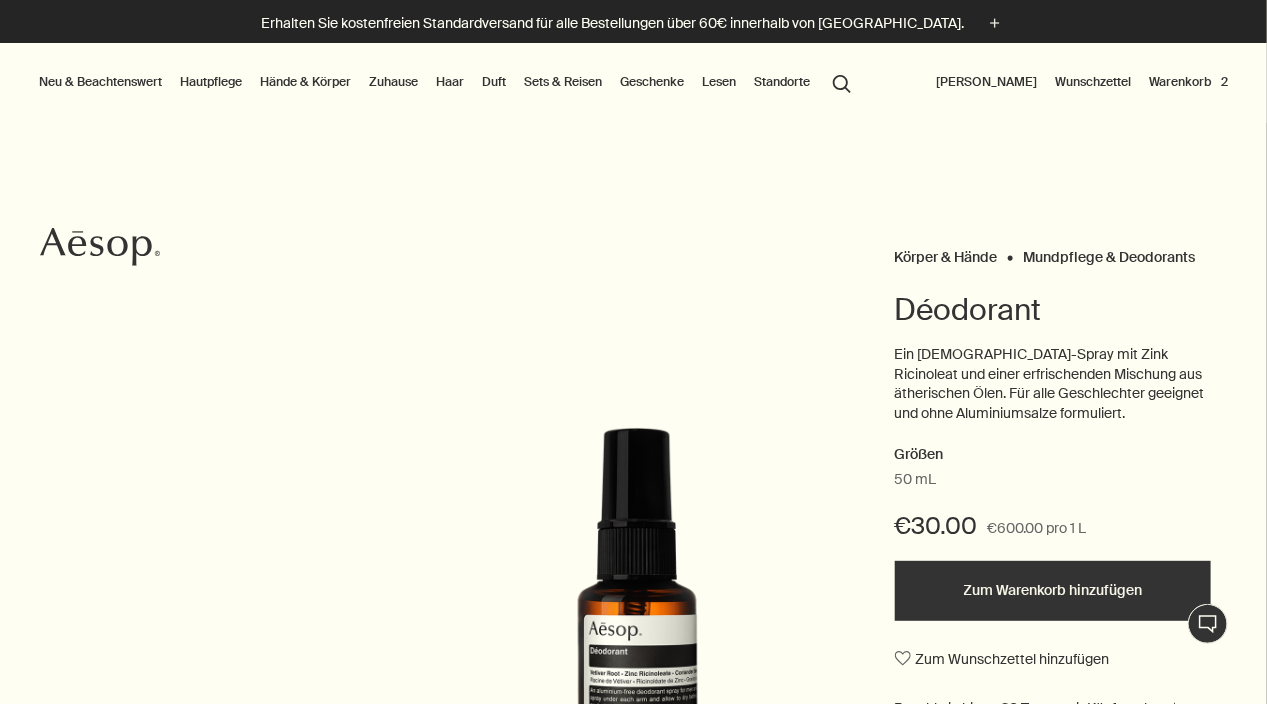 click on "[PERSON_NAME]" at bounding box center [986, 82] 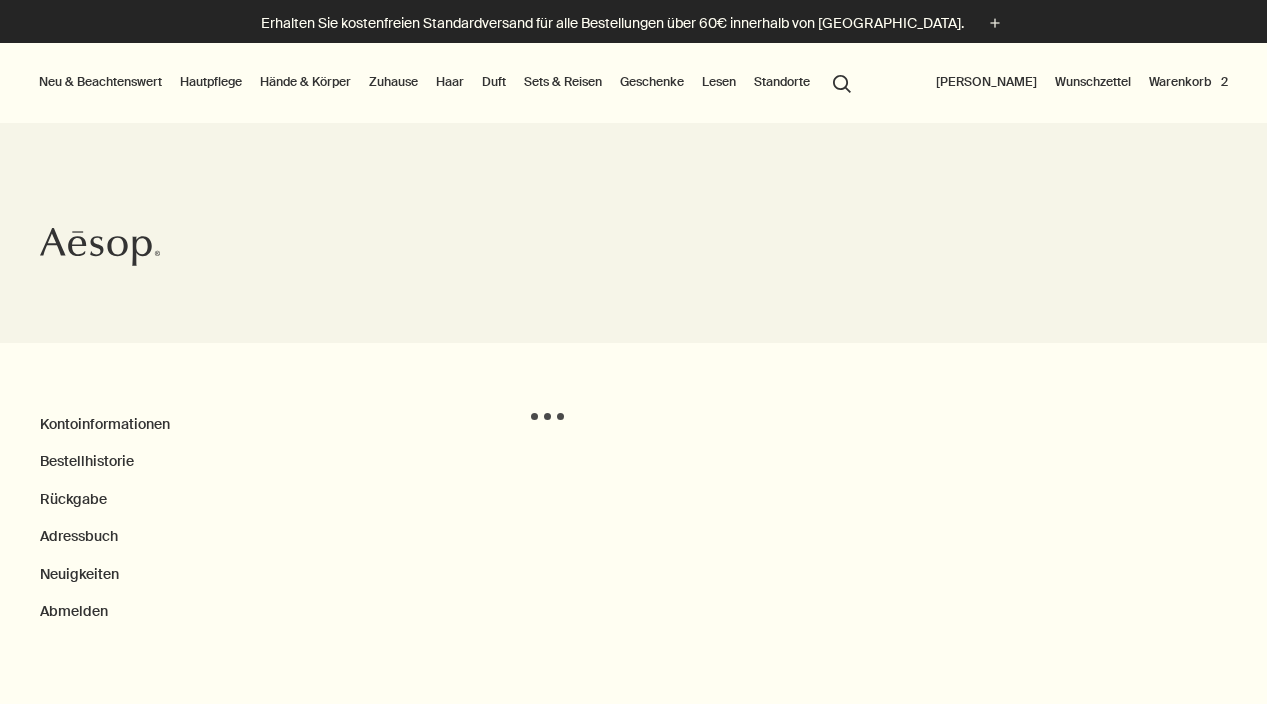 click on "Bestellhistorie" at bounding box center [87, 461] 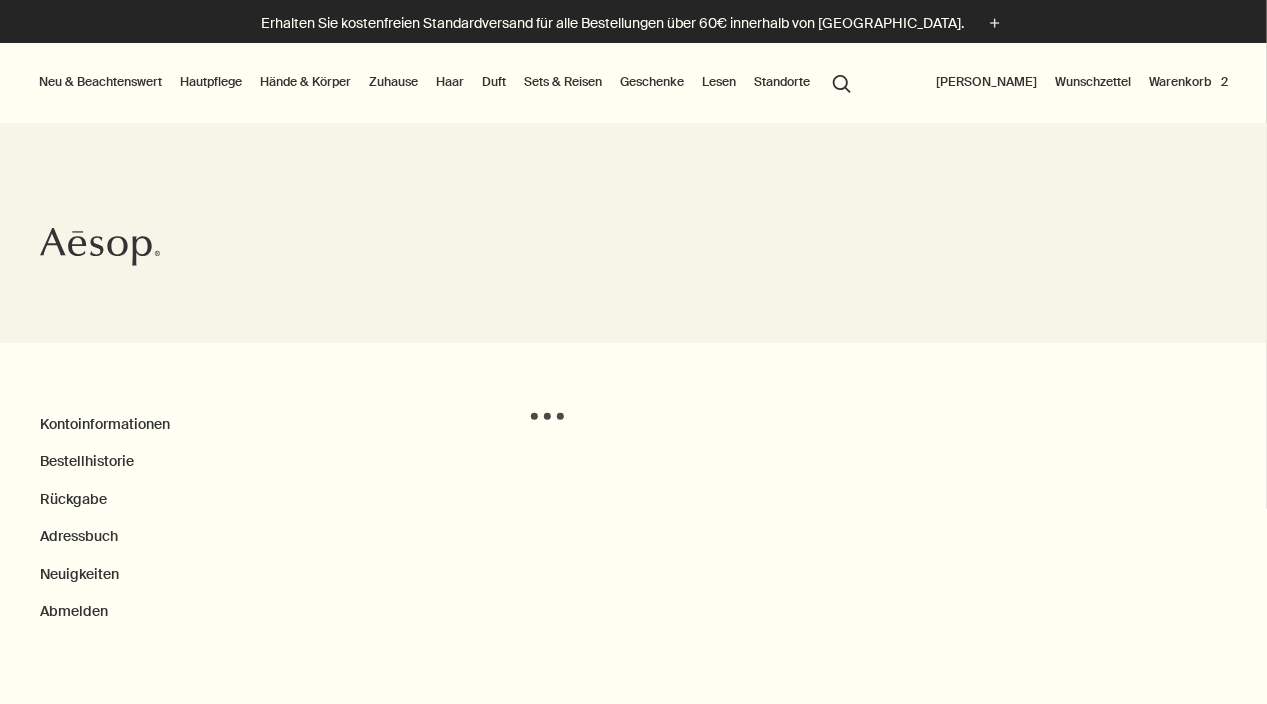 scroll, scrollTop: 0, scrollLeft: 0, axis: both 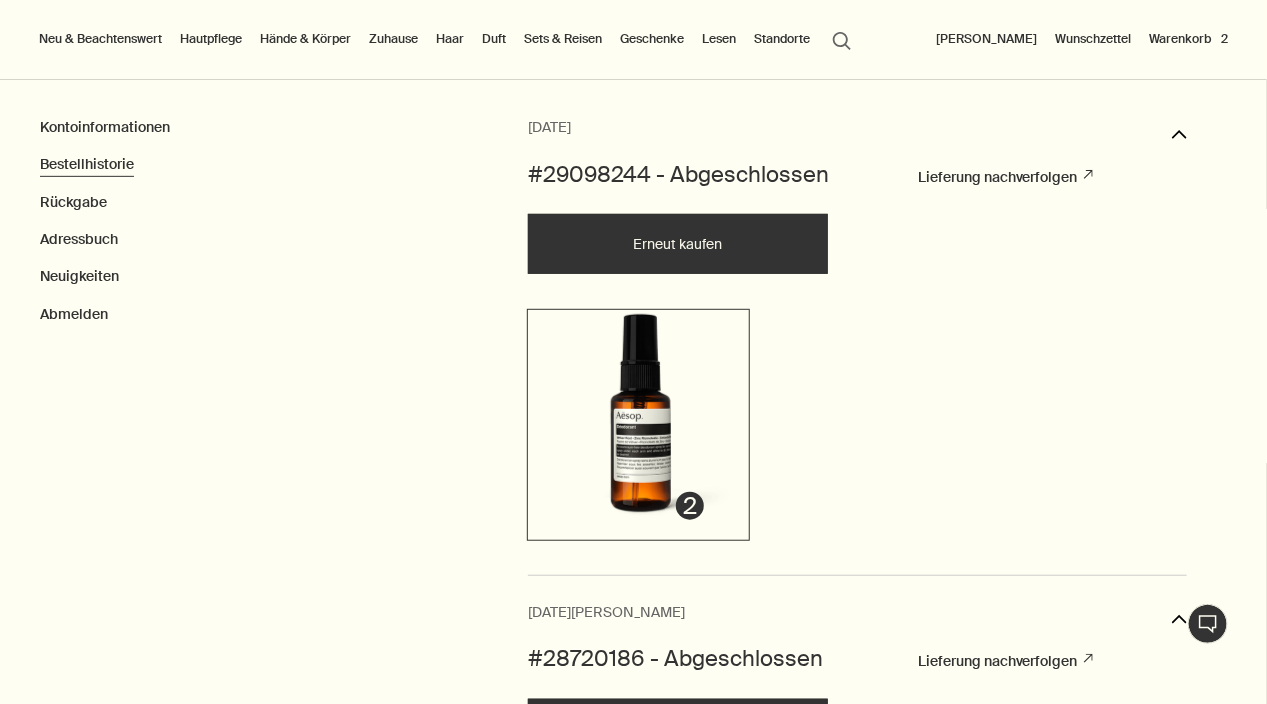 click at bounding box center [638, 422] 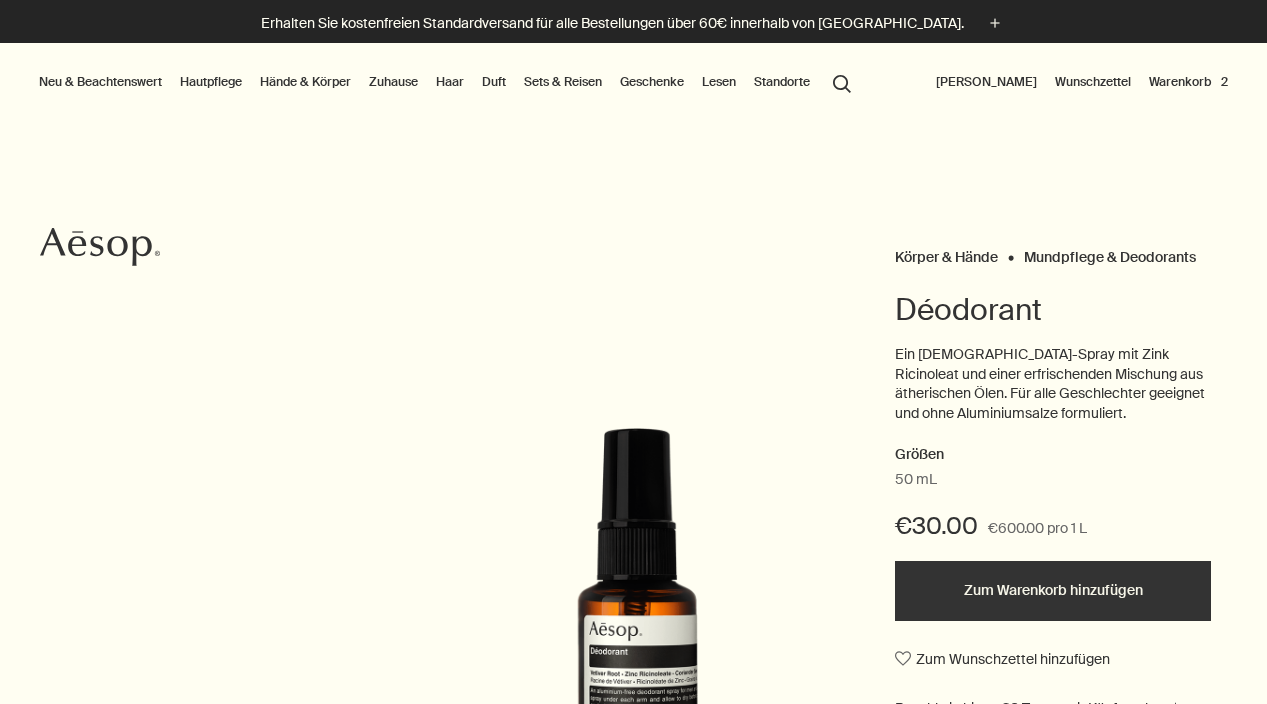 scroll, scrollTop: 0, scrollLeft: 0, axis: both 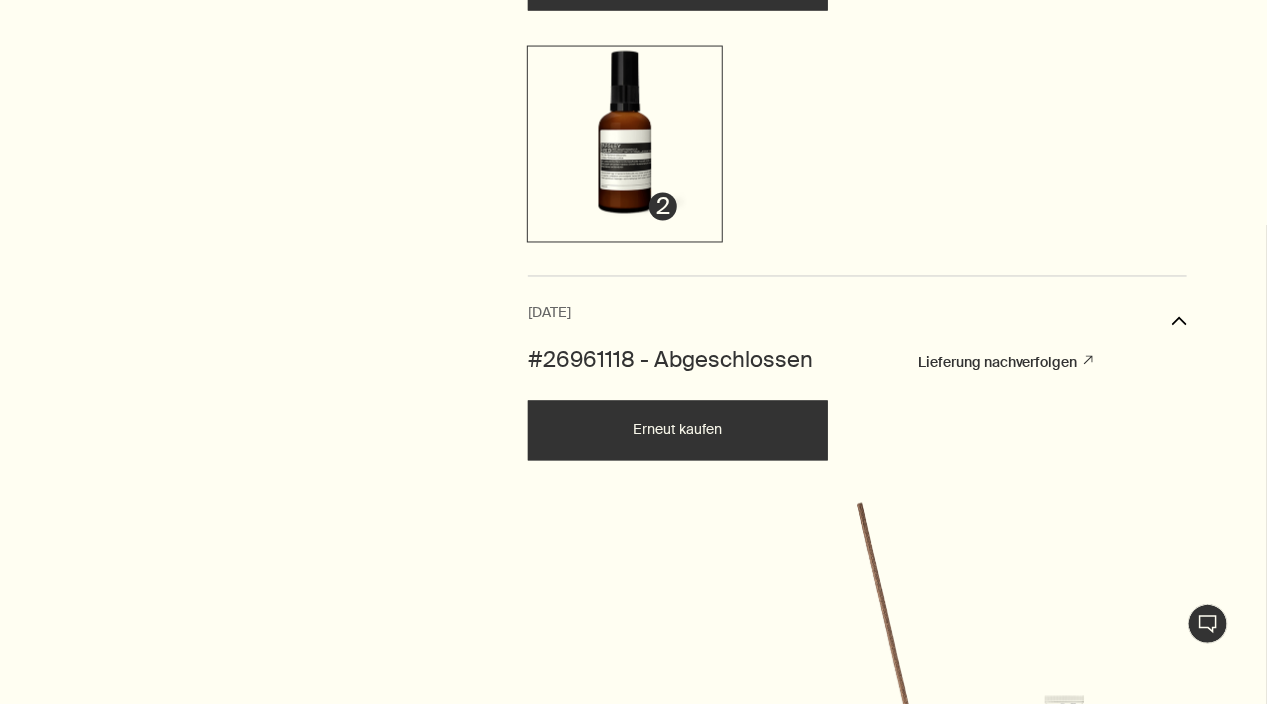 click at bounding box center (625, 142) 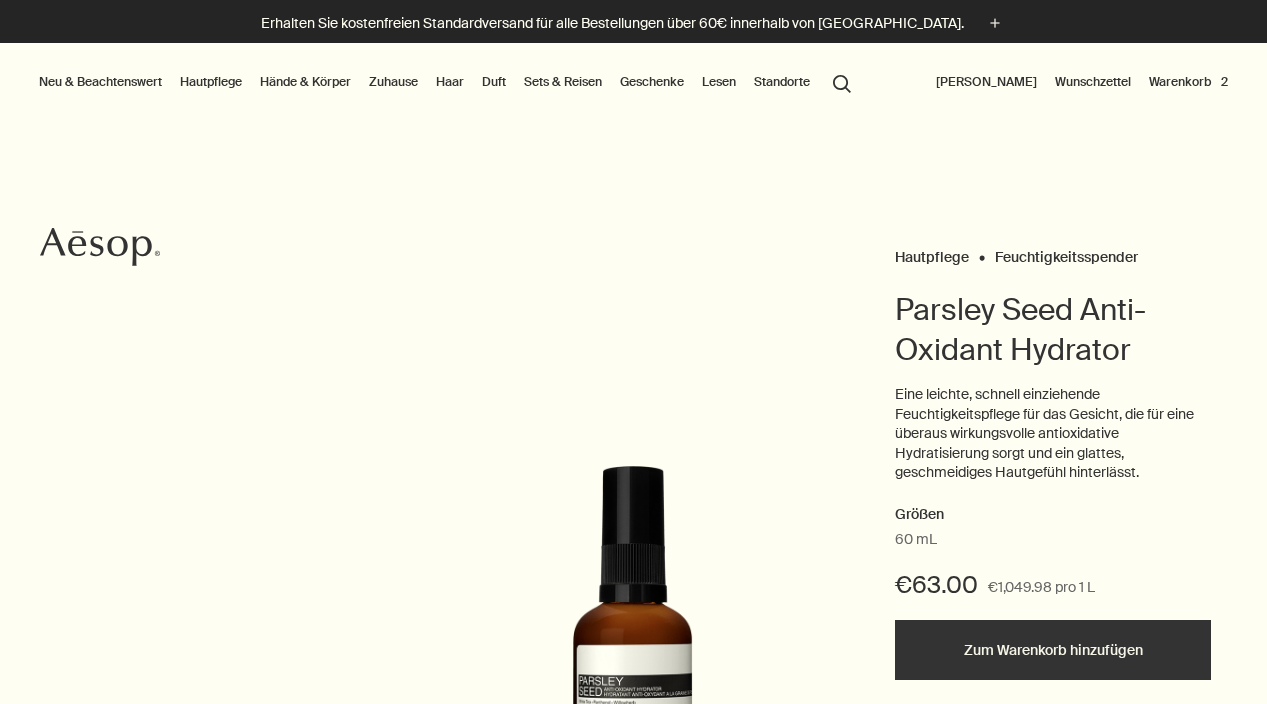 scroll, scrollTop: 0, scrollLeft: 0, axis: both 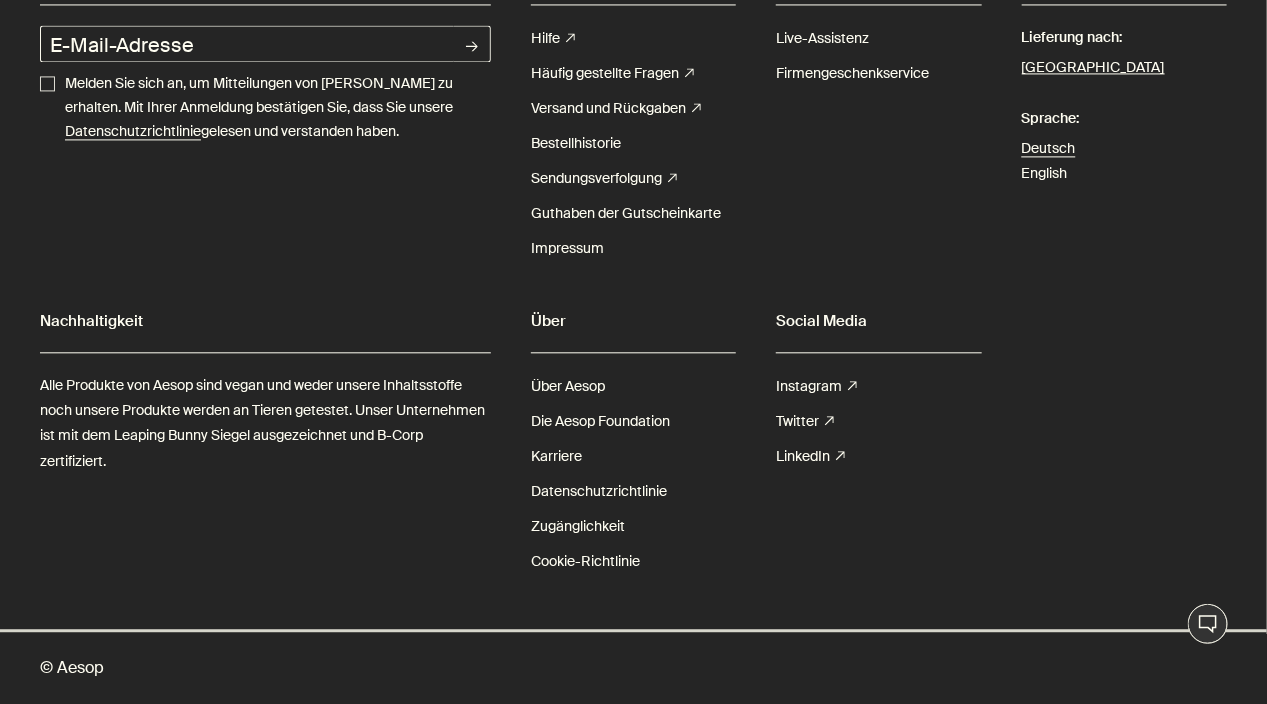 click at bounding box center [556, -160] 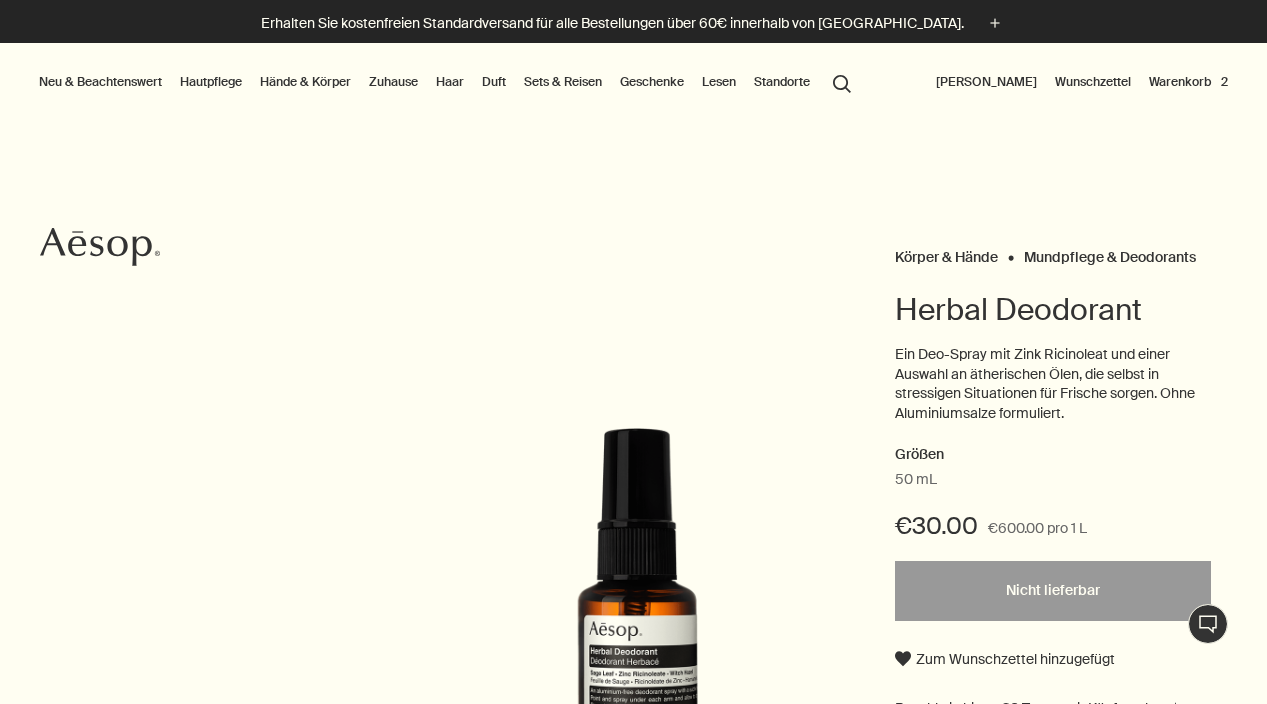 scroll, scrollTop: 0, scrollLeft: 0, axis: both 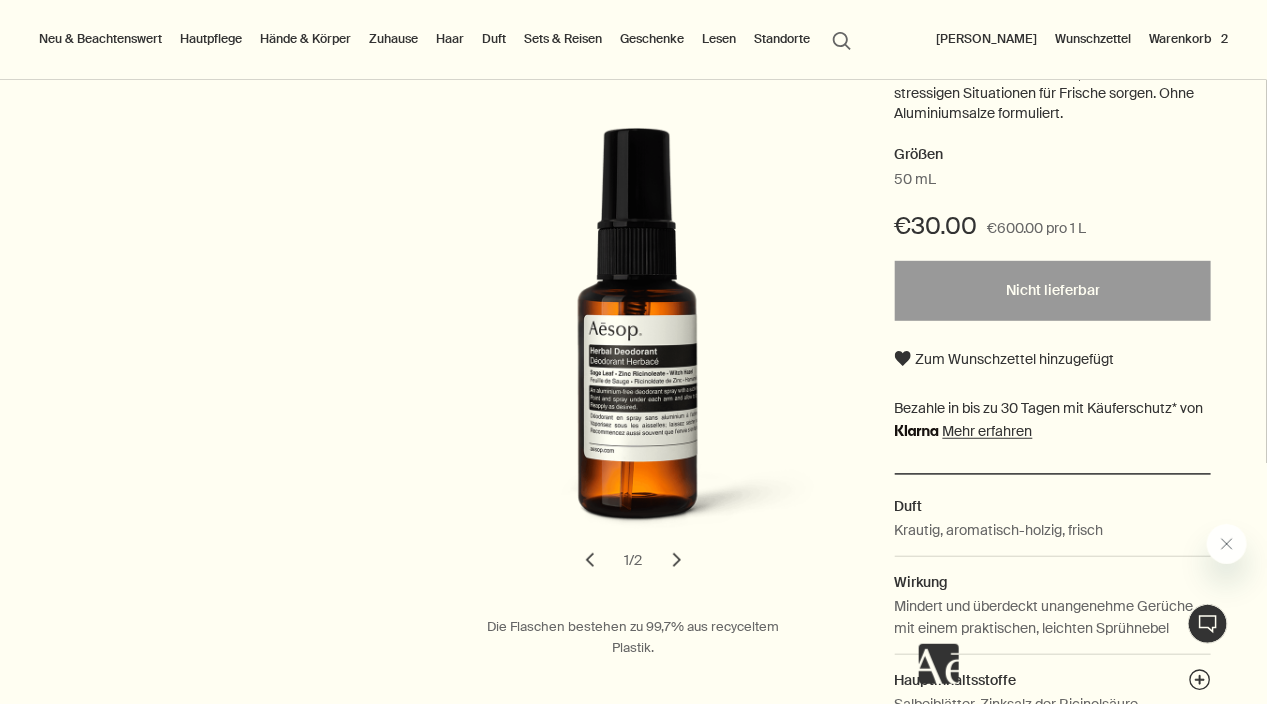 click on "Warenkorb 2" at bounding box center [1188, 39] 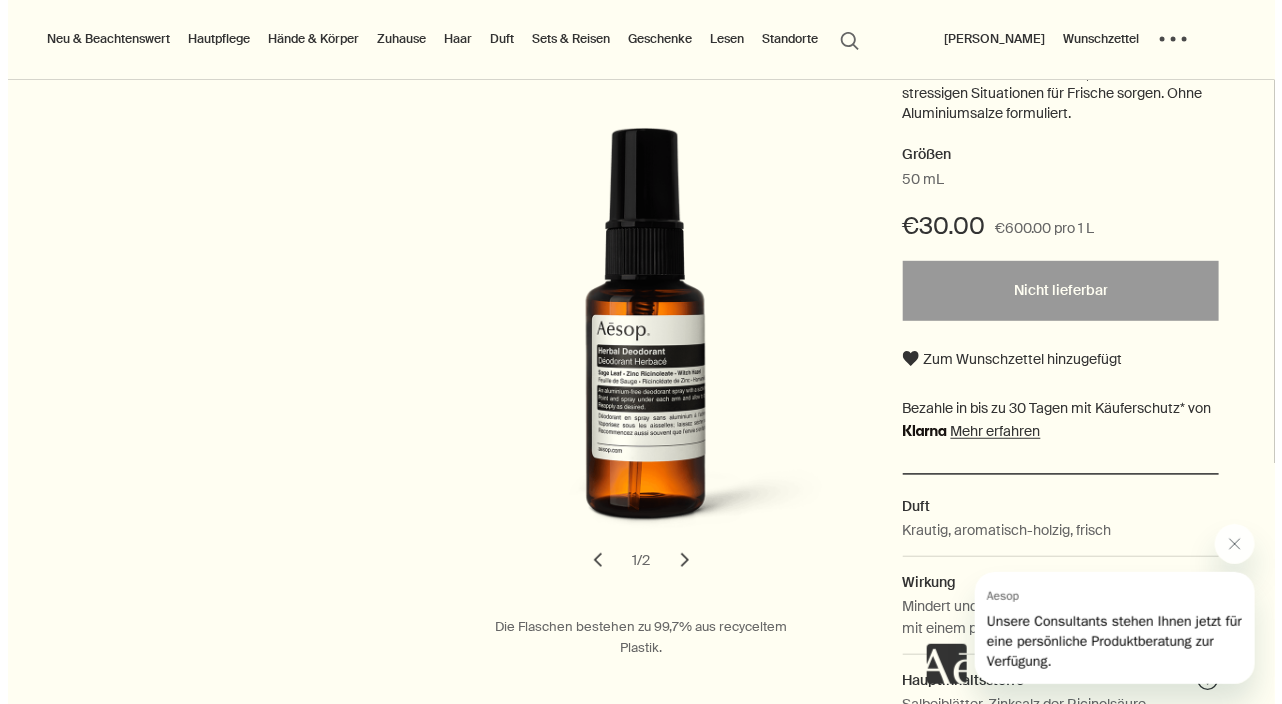 scroll, scrollTop: 0, scrollLeft: 0, axis: both 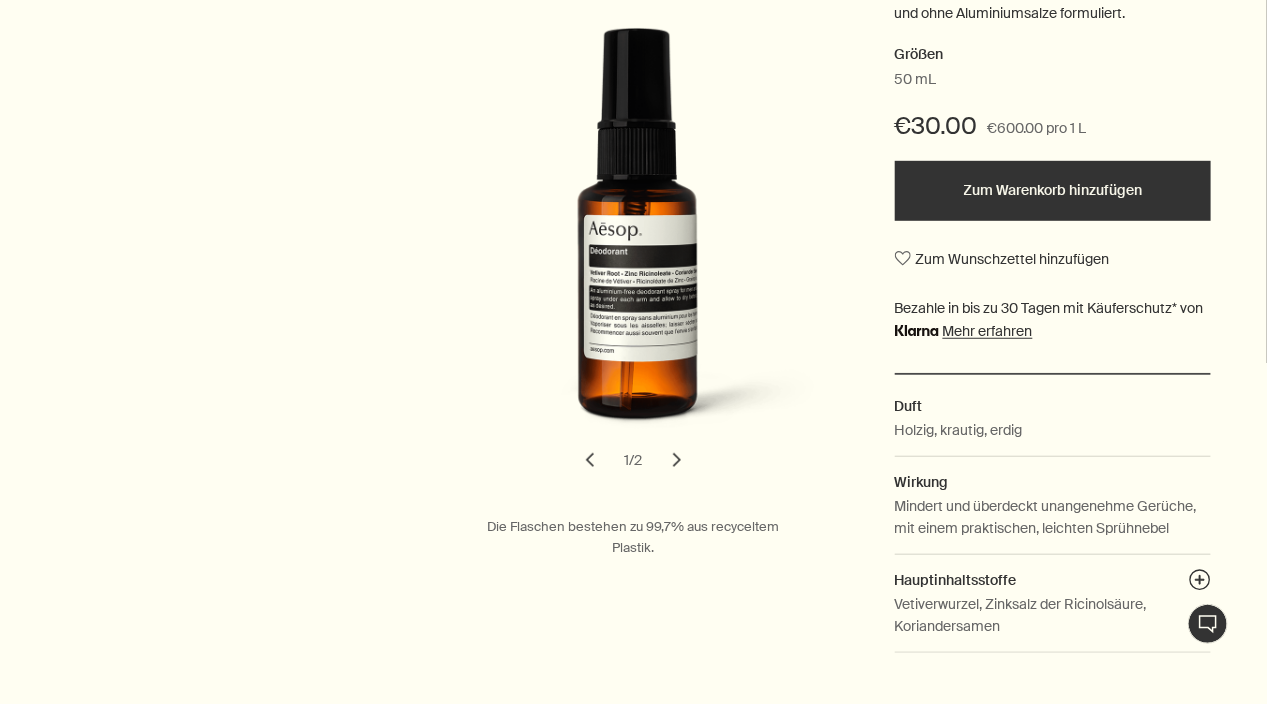 click on "Zum Warenkorb hinzufügen" at bounding box center [1053, 191] 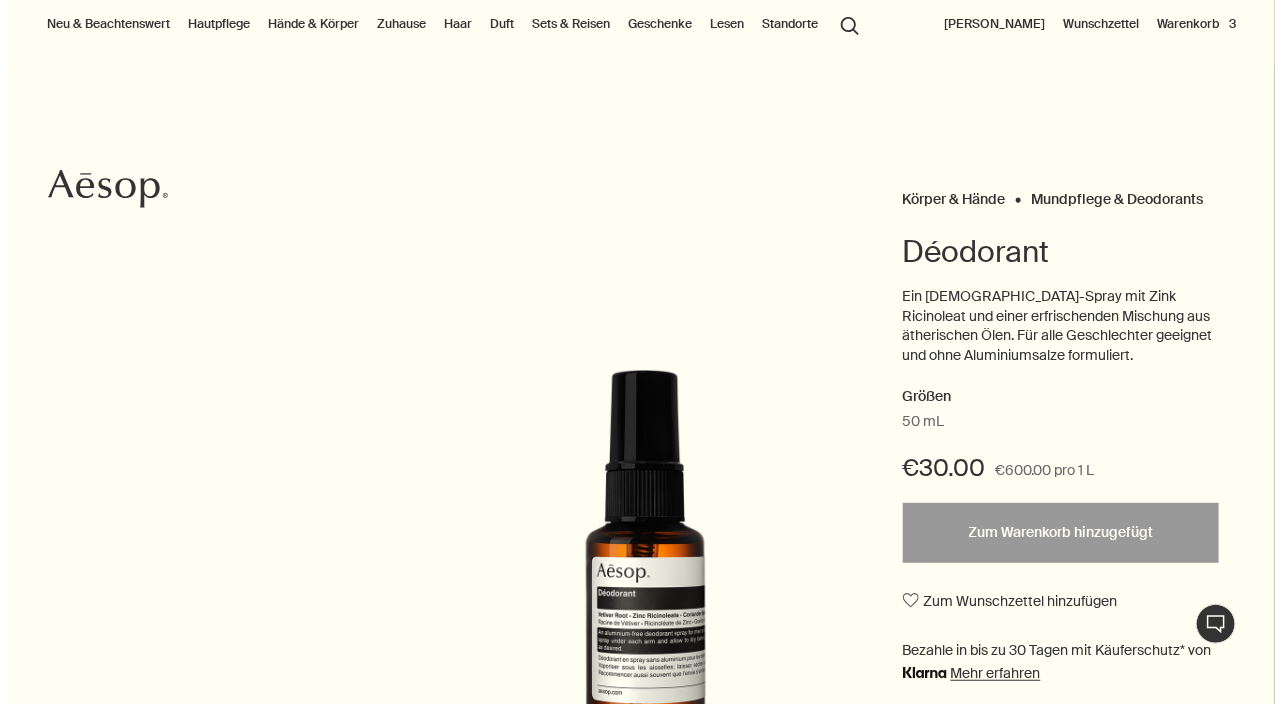 scroll, scrollTop: 0, scrollLeft: 0, axis: both 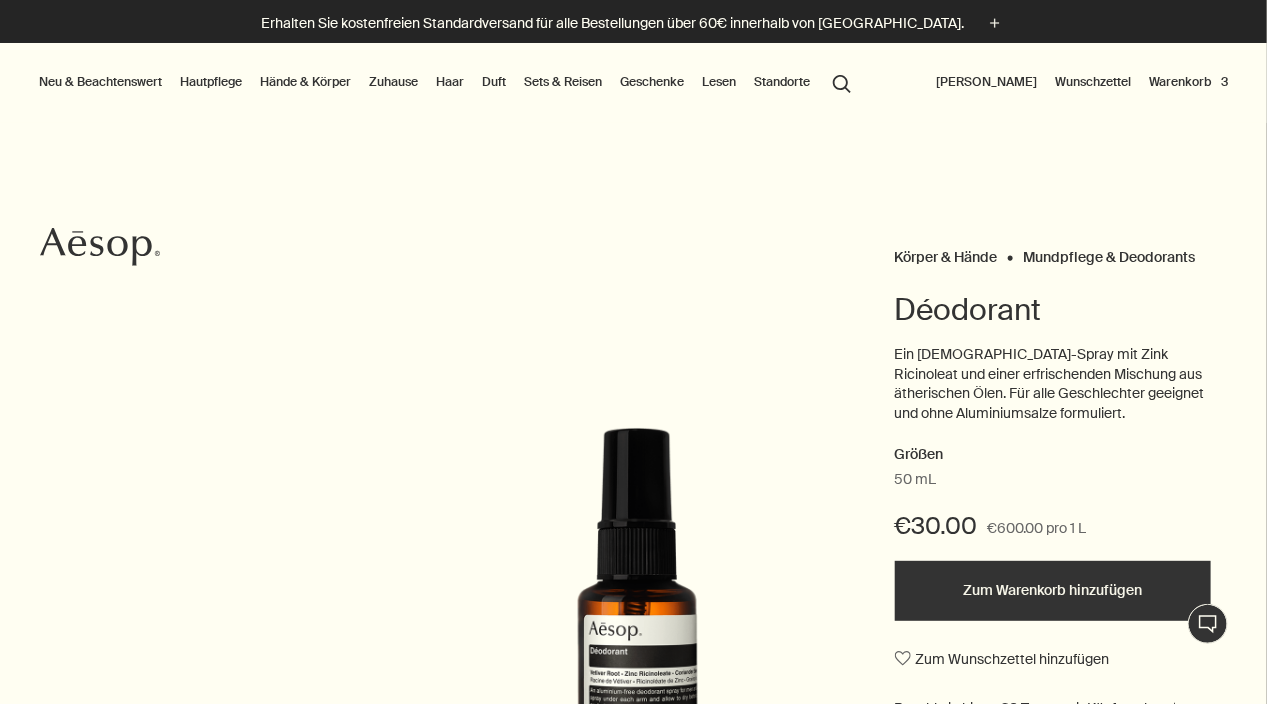 click on "Warenkorb 3" at bounding box center [1188, 82] 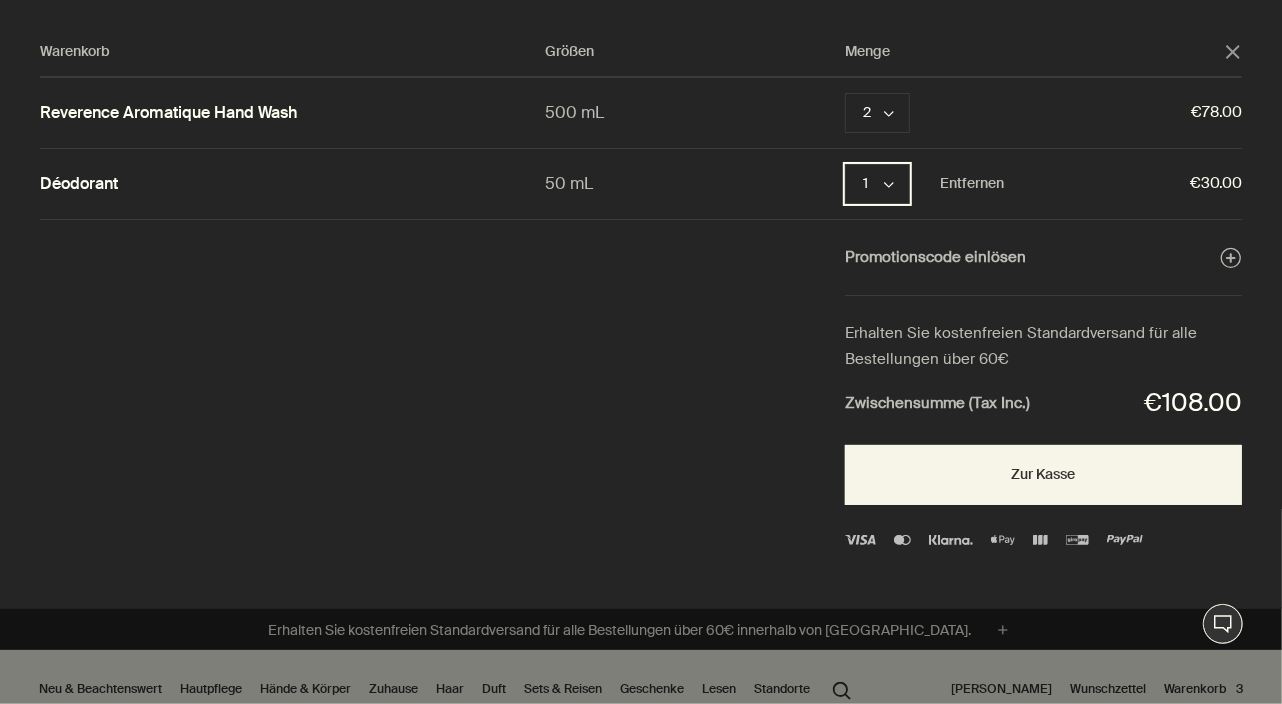 click on "1 chevron" at bounding box center (877, 184) 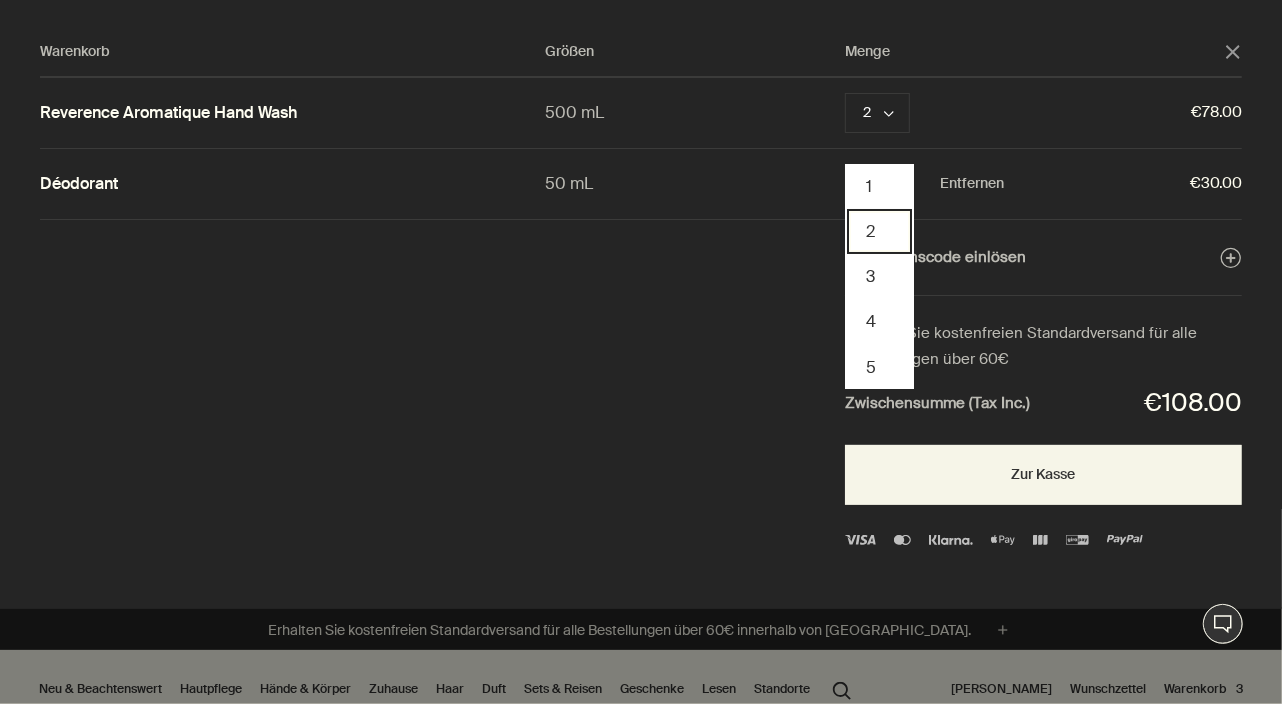 click on "2" at bounding box center (879, 231) 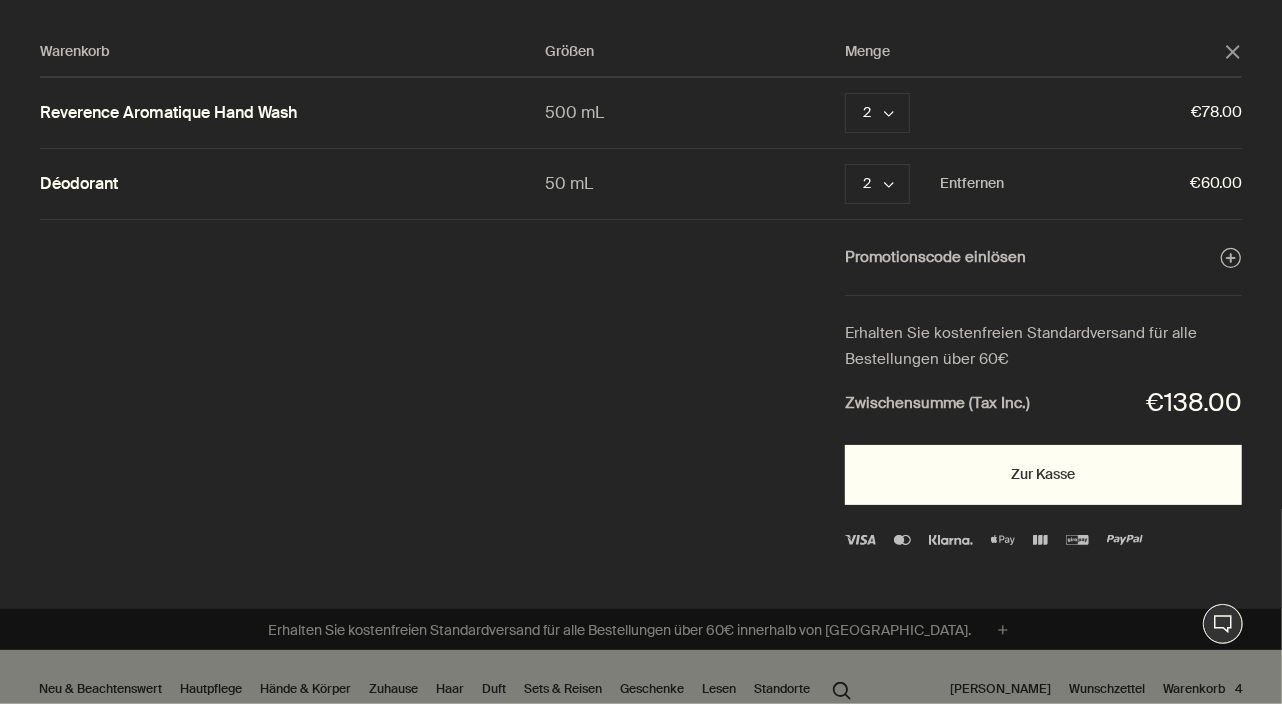 click on "Zur Kasse" at bounding box center [1043, 475] 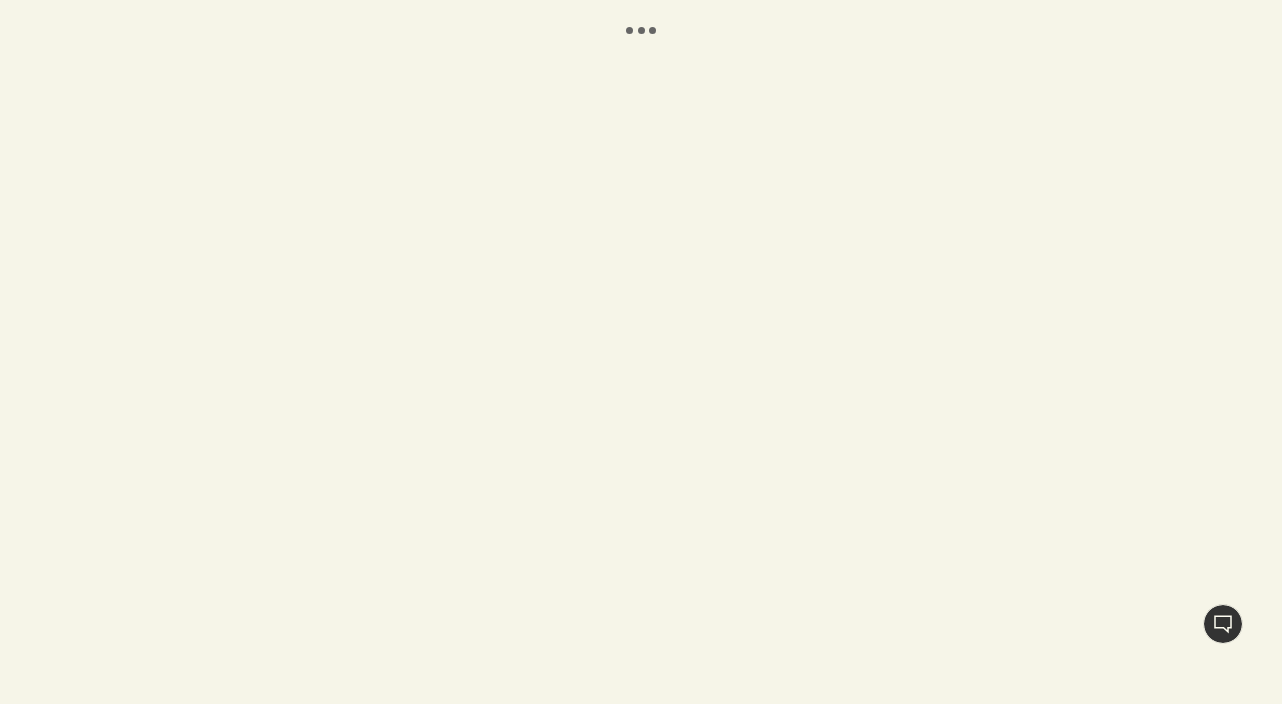 scroll, scrollTop: 0, scrollLeft: 0, axis: both 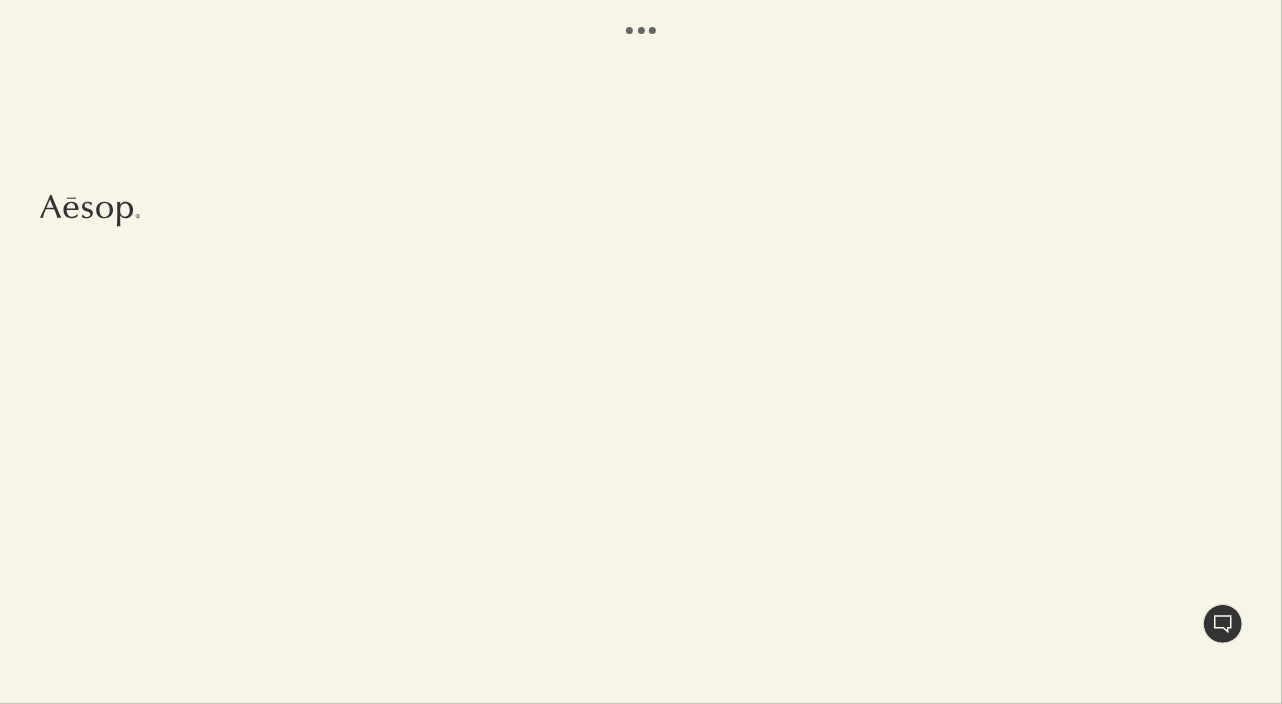select on "AT" 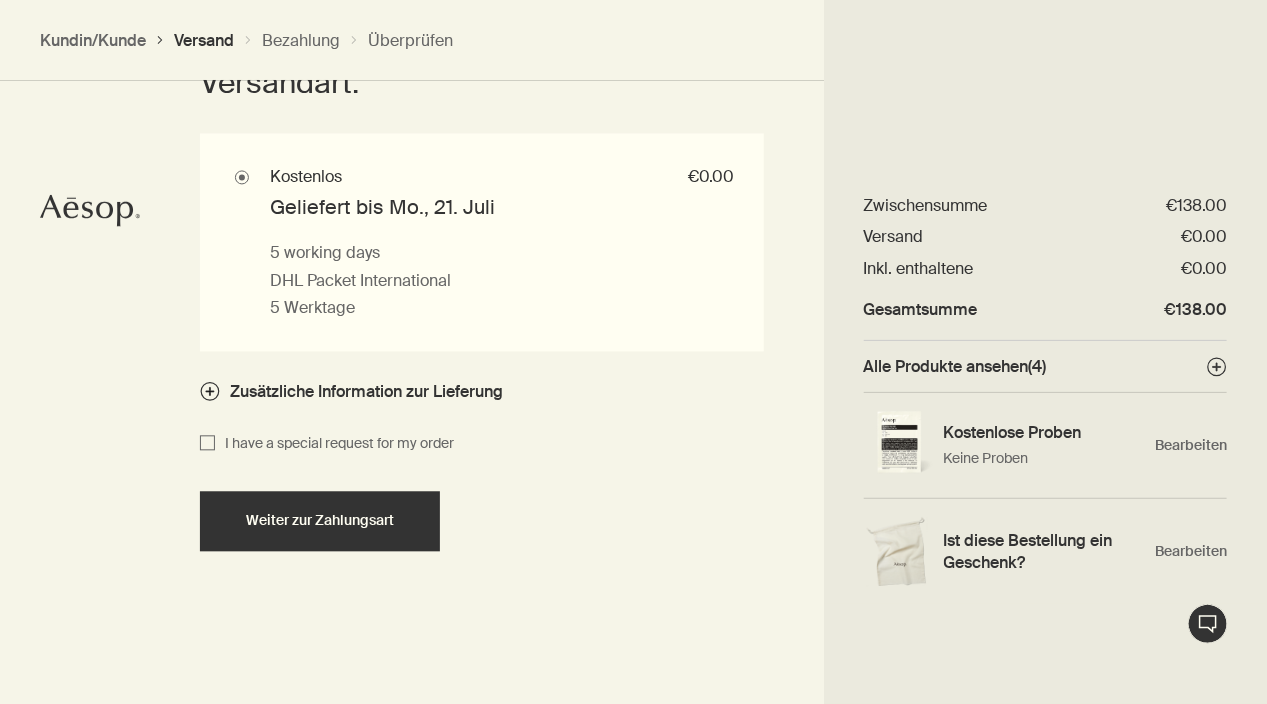 scroll, scrollTop: 1647, scrollLeft: 0, axis: vertical 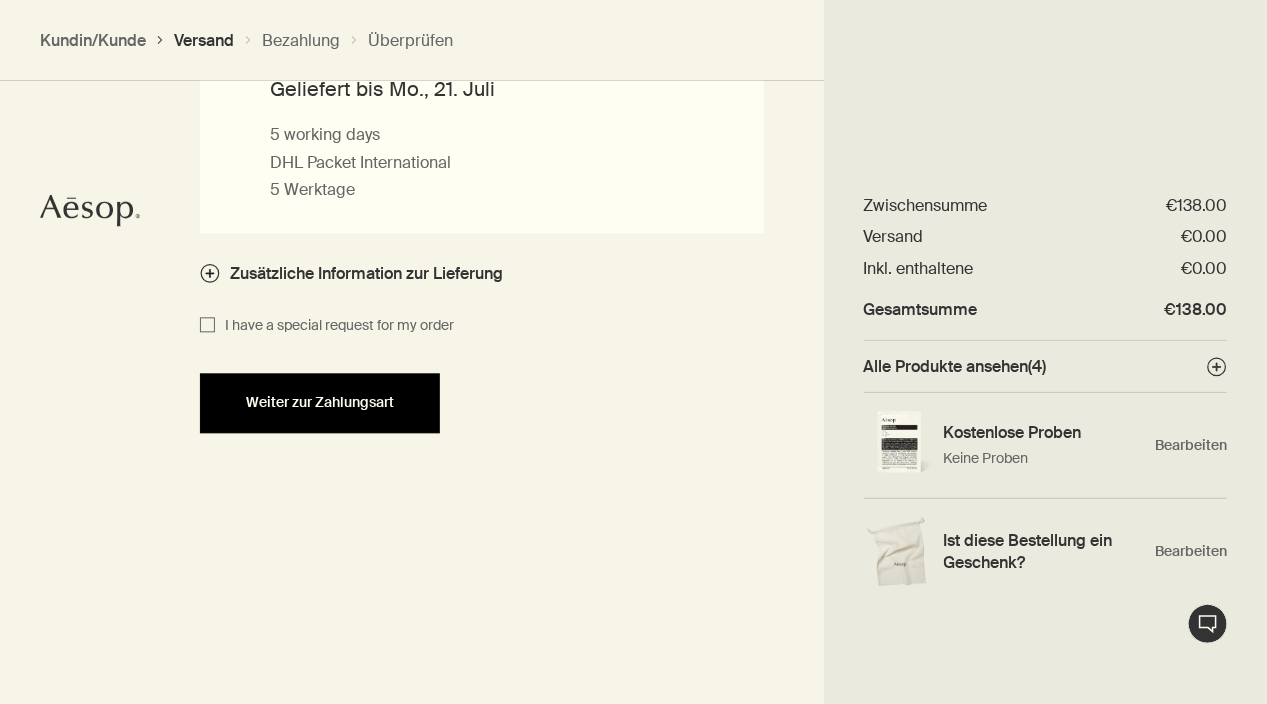 click on "Weiter zur Zahlungsart" at bounding box center [320, 402] 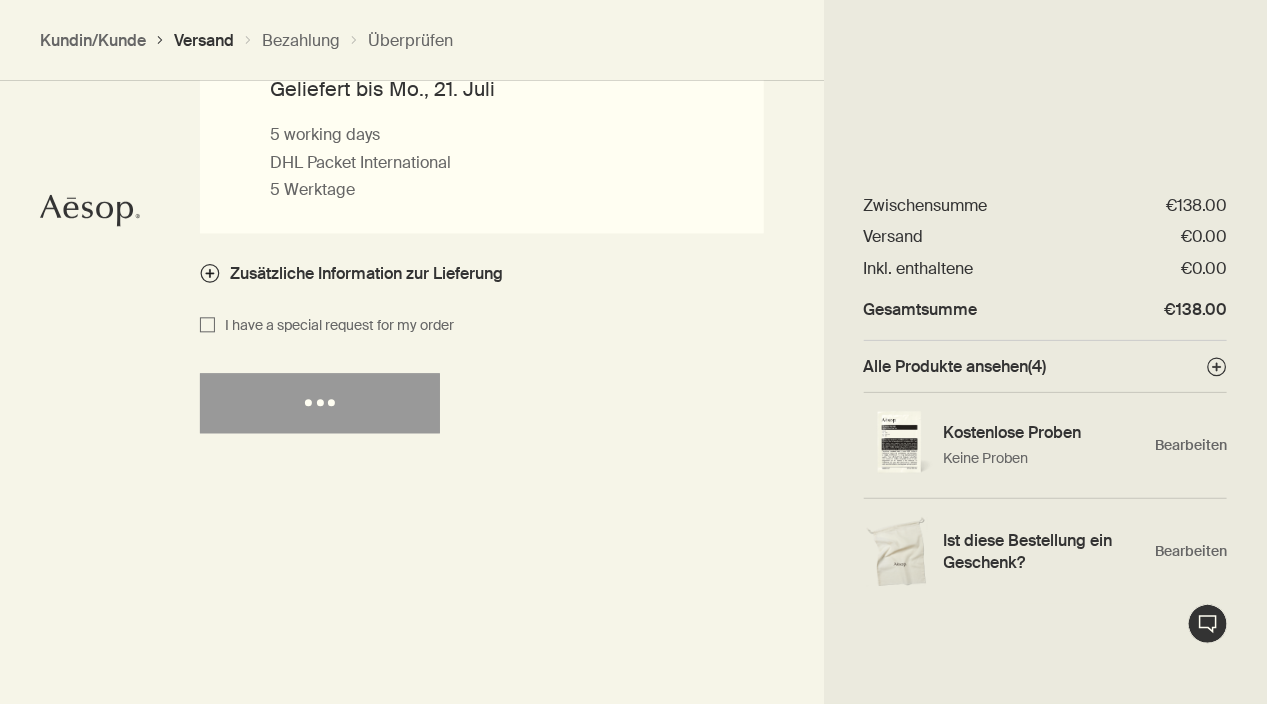 select on "AT" 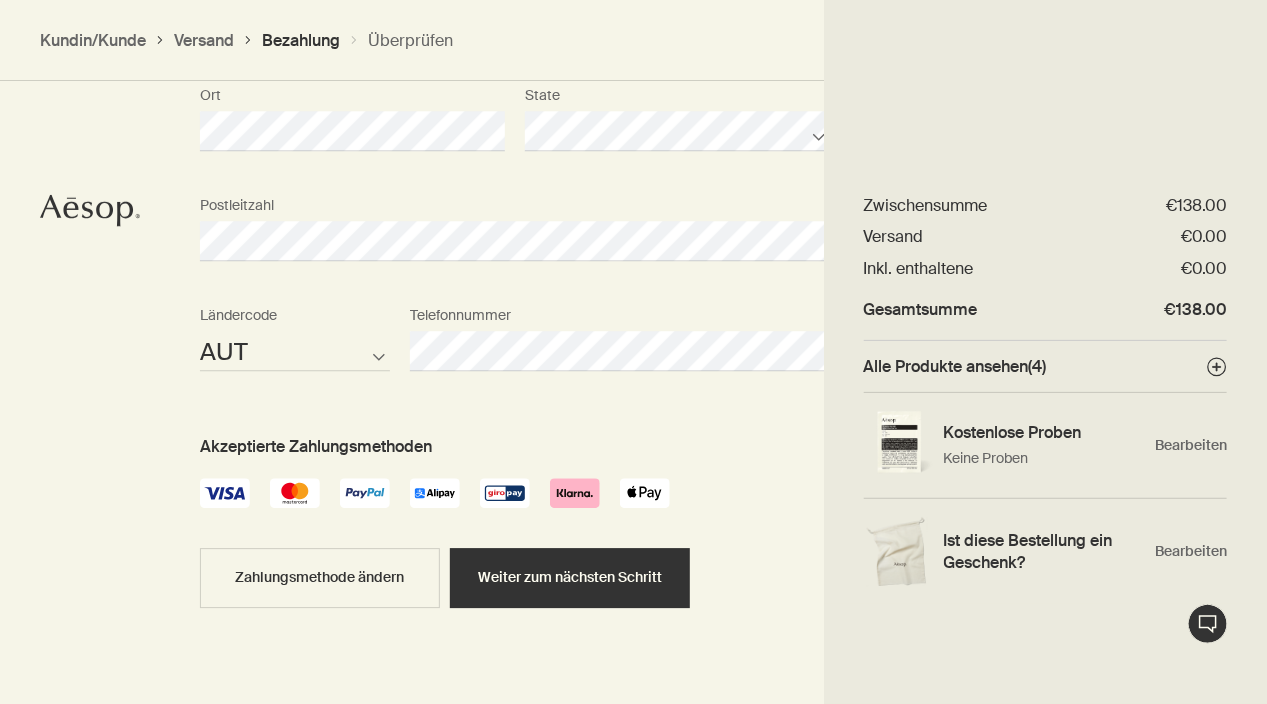 scroll, scrollTop: 2078, scrollLeft: 0, axis: vertical 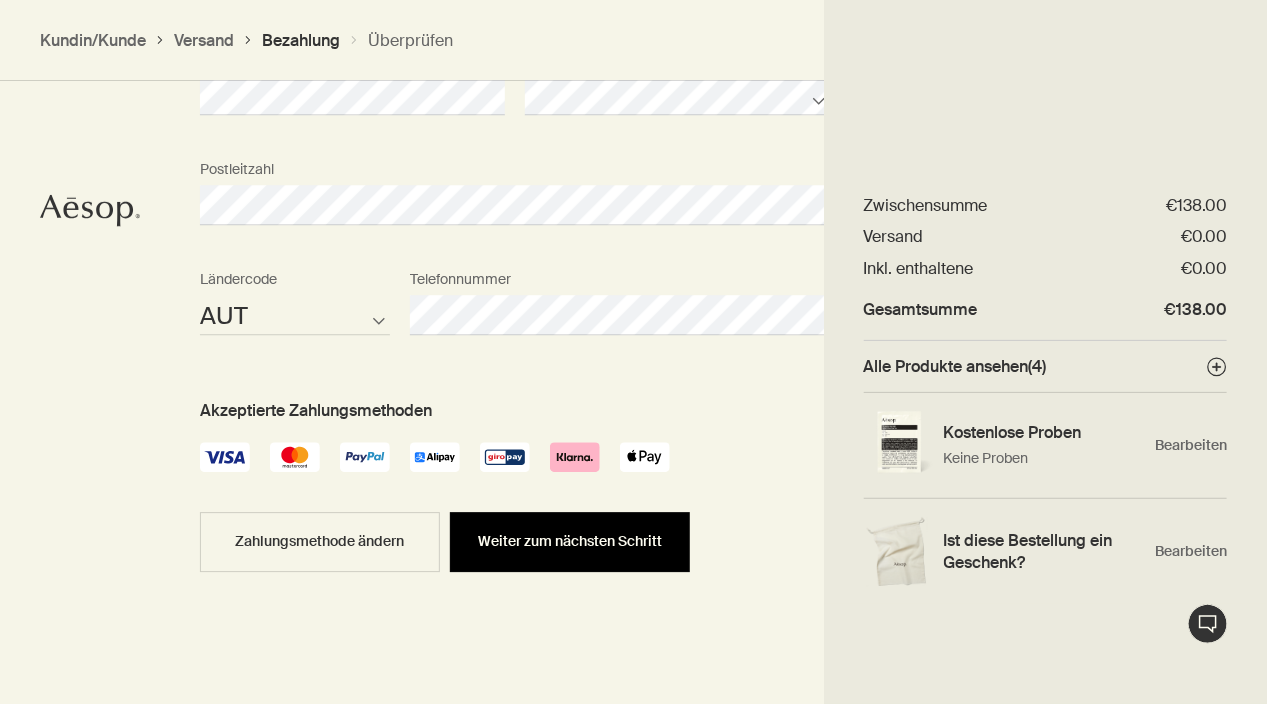 click on "Weiter zum nächsten Schritt" at bounding box center [570, 541] 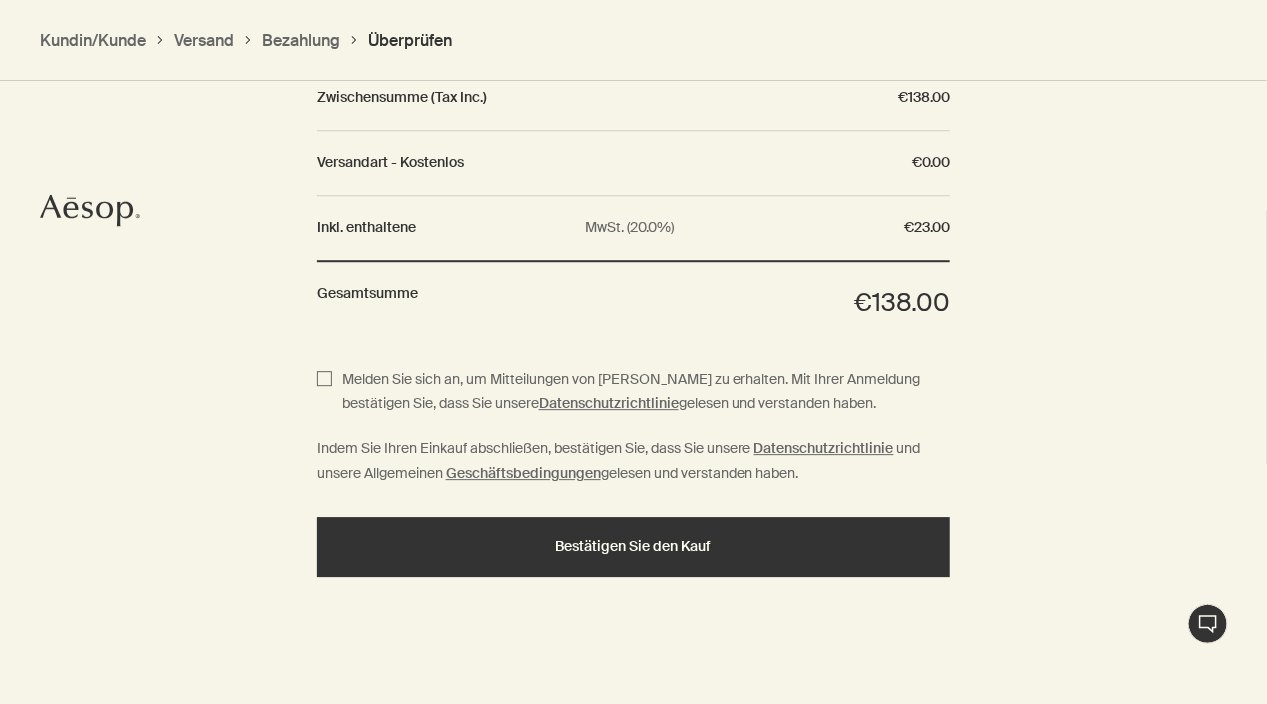scroll, scrollTop: 2078, scrollLeft: 0, axis: vertical 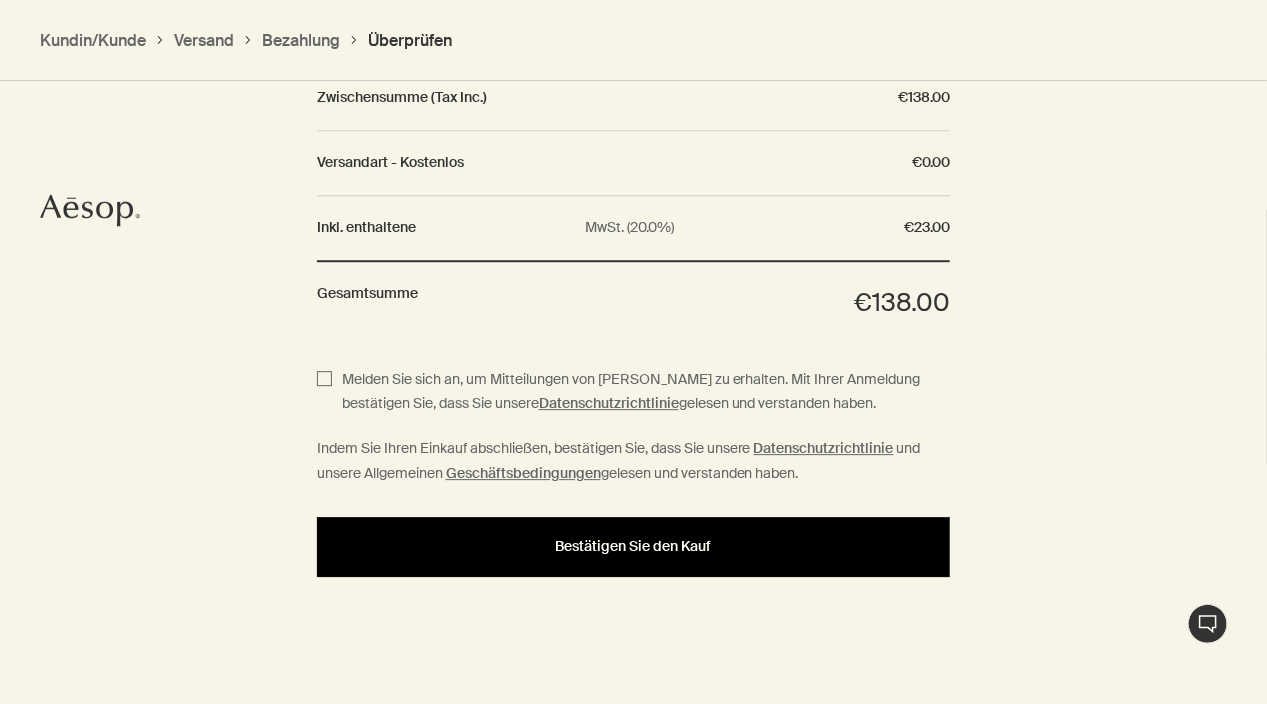 click on "Bestätigen Sie den Kauf" at bounding box center [634, 546] 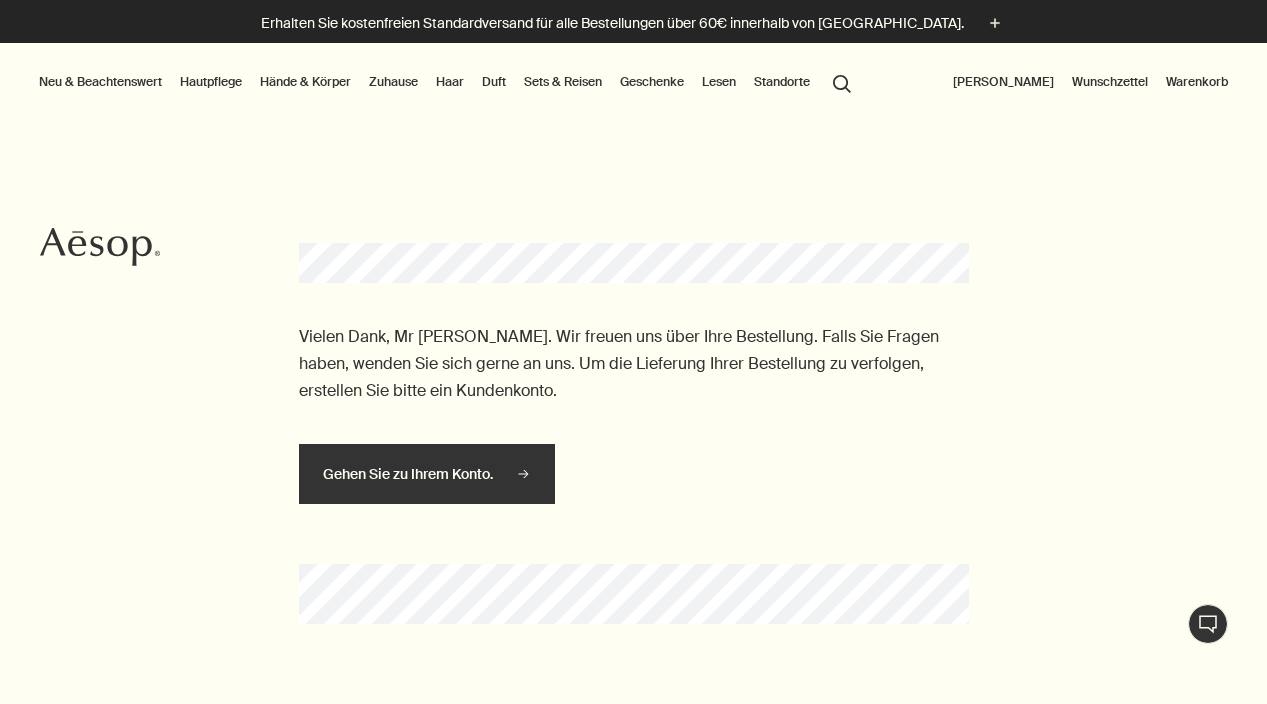 scroll, scrollTop: 0, scrollLeft: 0, axis: both 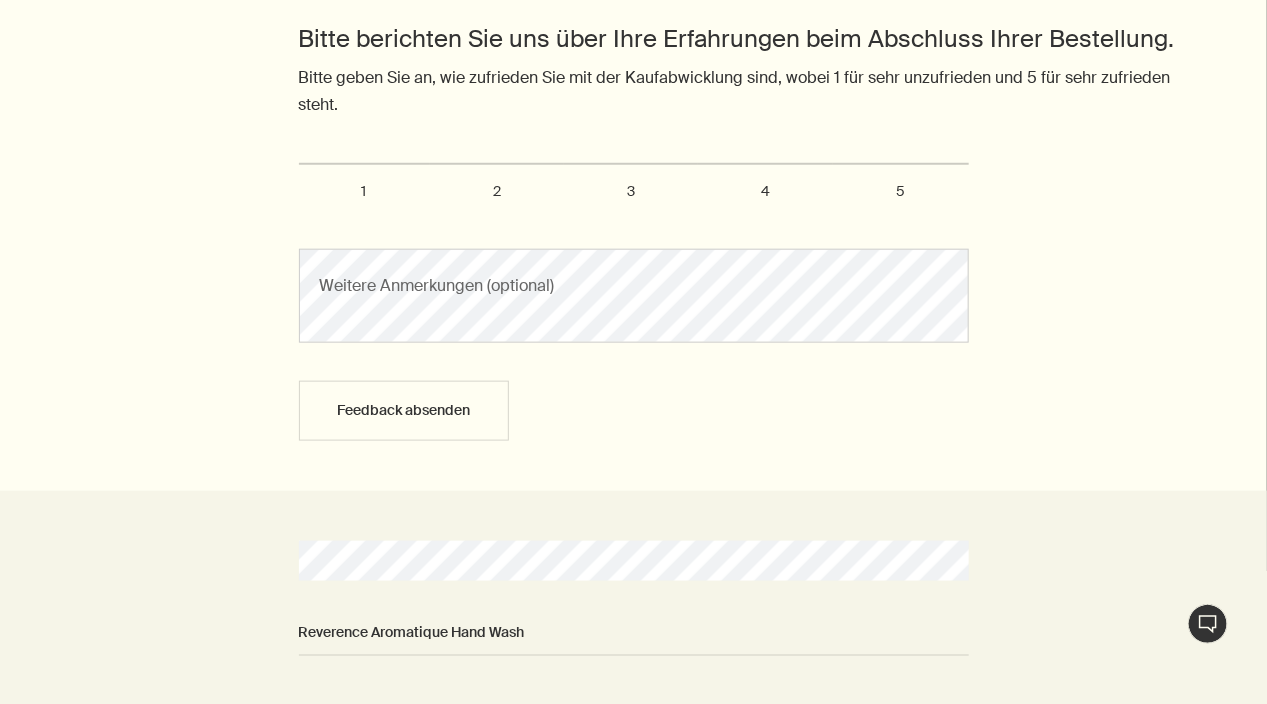 click on "5" at bounding box center [900, 191] 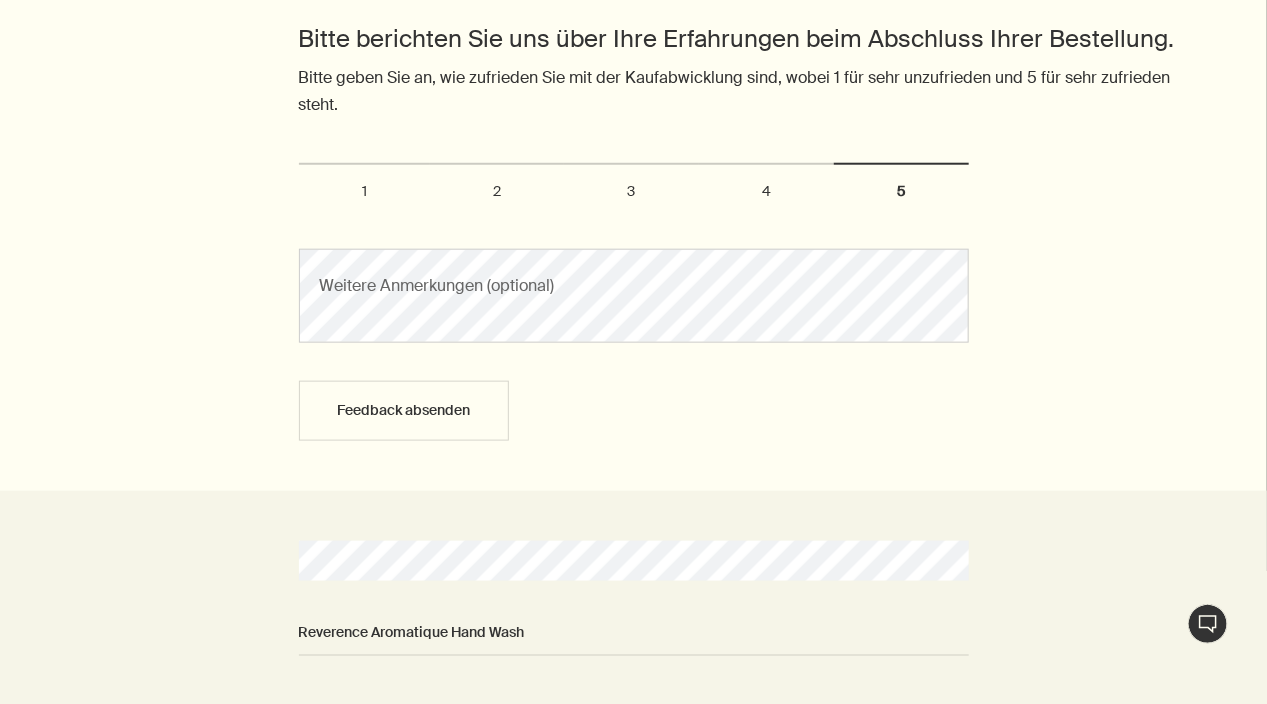 click on "5" at bounding box center (310, 172) 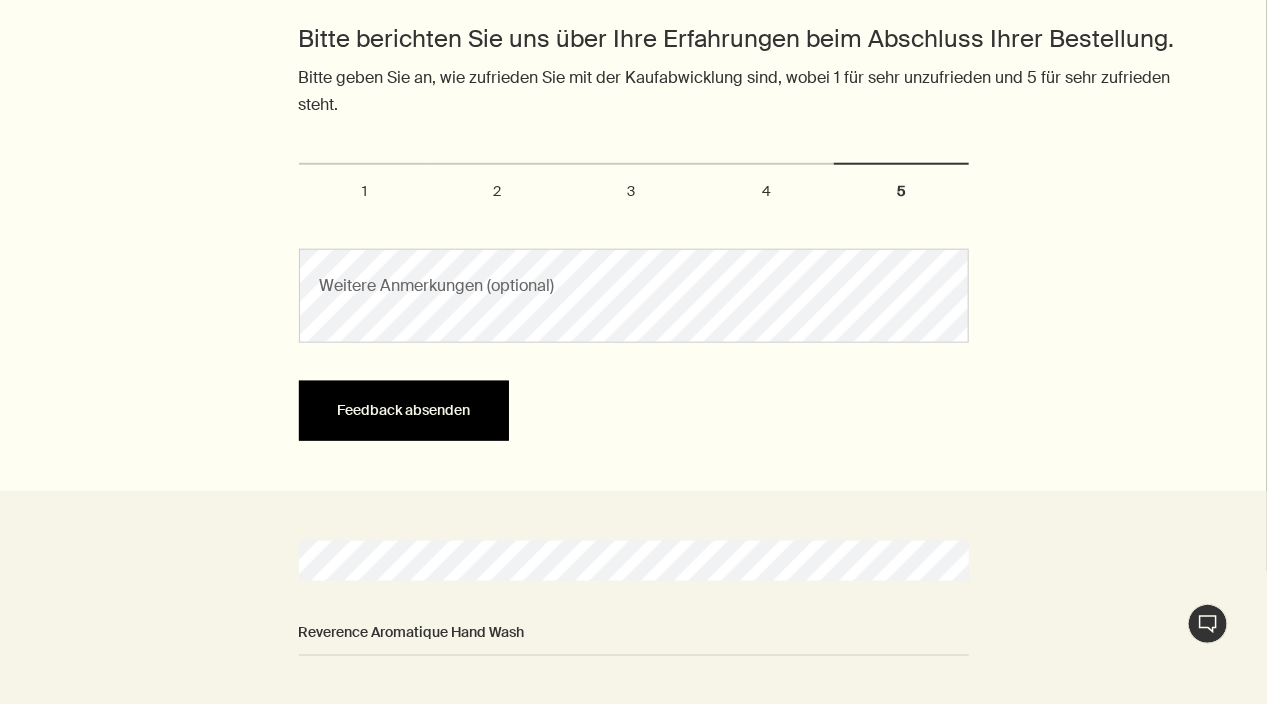 click on "Feedback absenden" at bounding box center [404, 411] 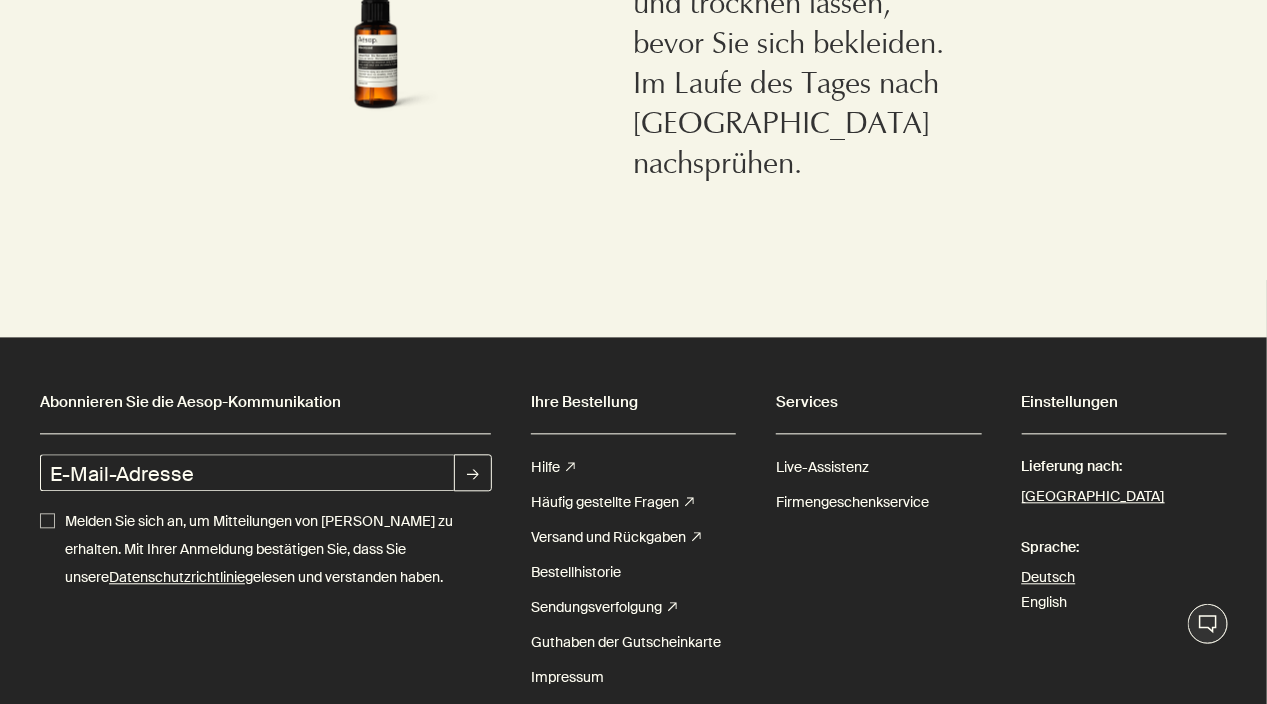 scroll, scrollTop: 700, scrollLeft: 0, axis: vertical 